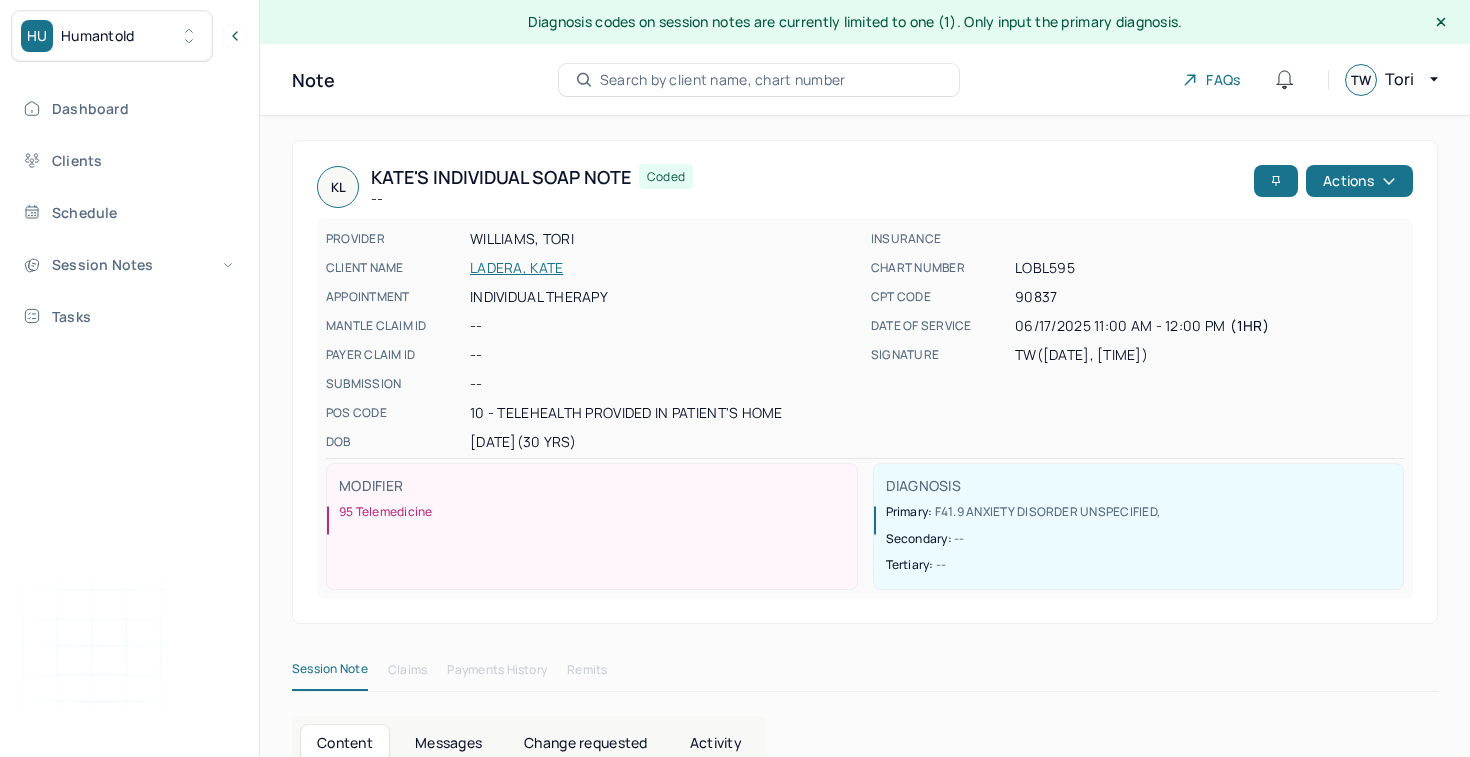 scroll, scrollTop: 0, scrollLeft: 0, axis: both 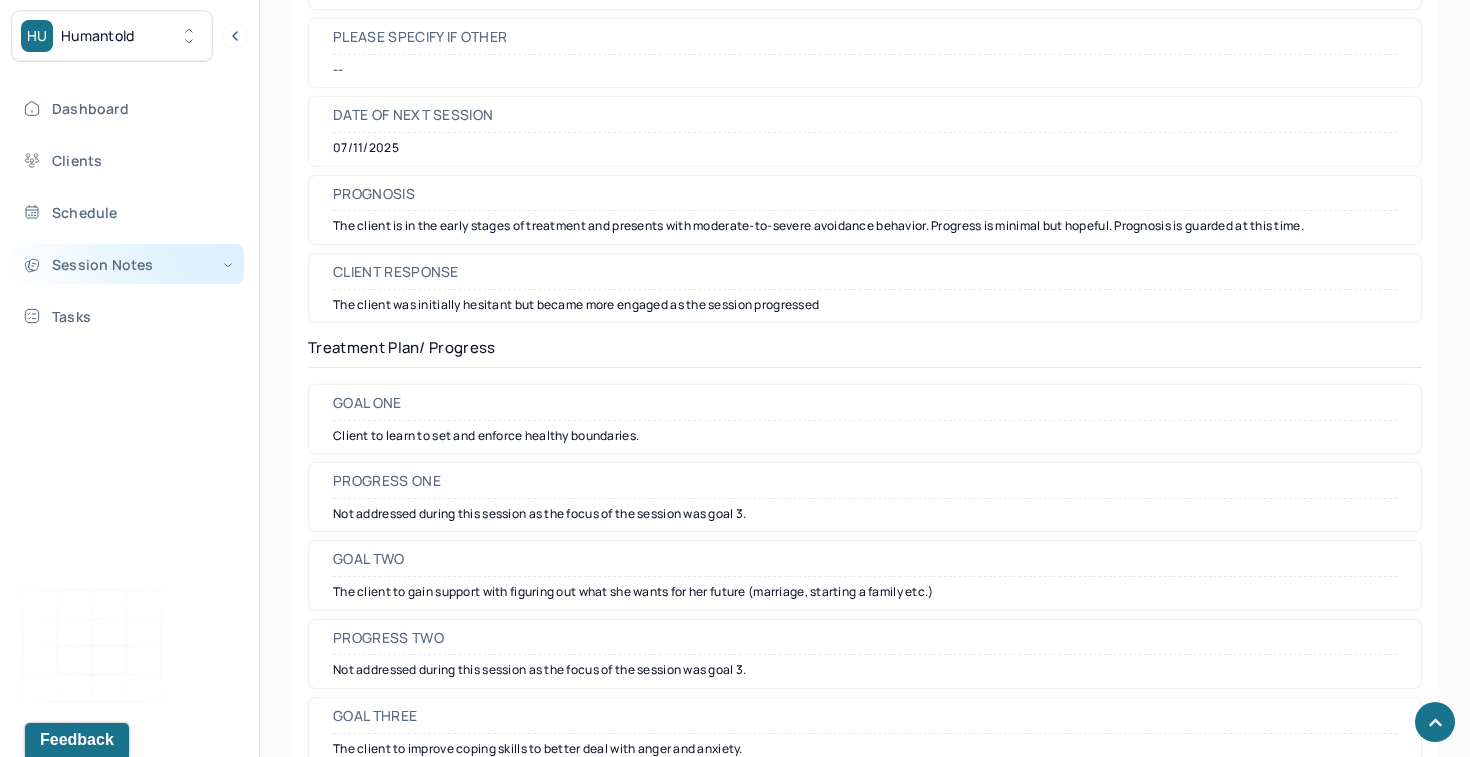 click on "Session Notes" at bounding box center [128, 264] 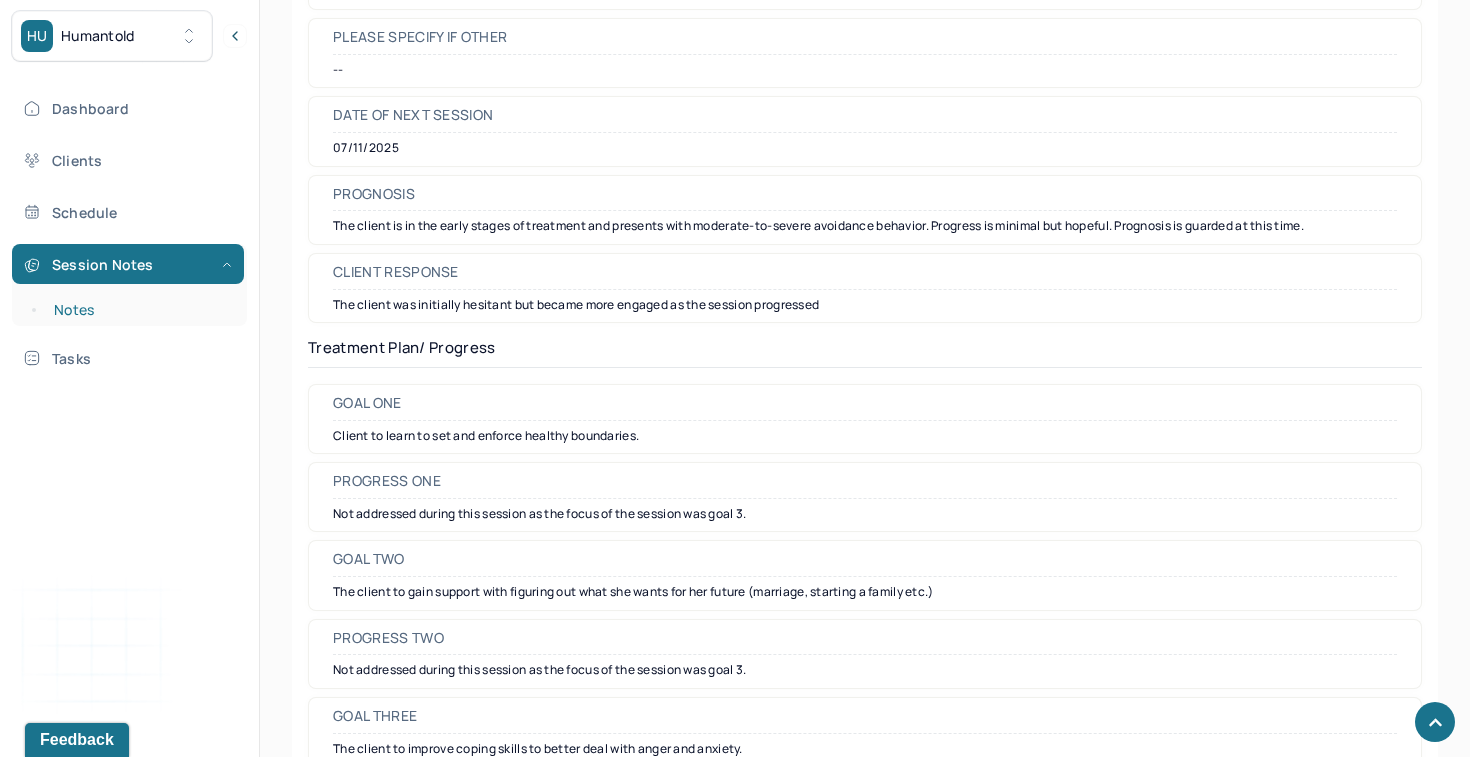 click on "Notes" at bounding box center (139, 310) 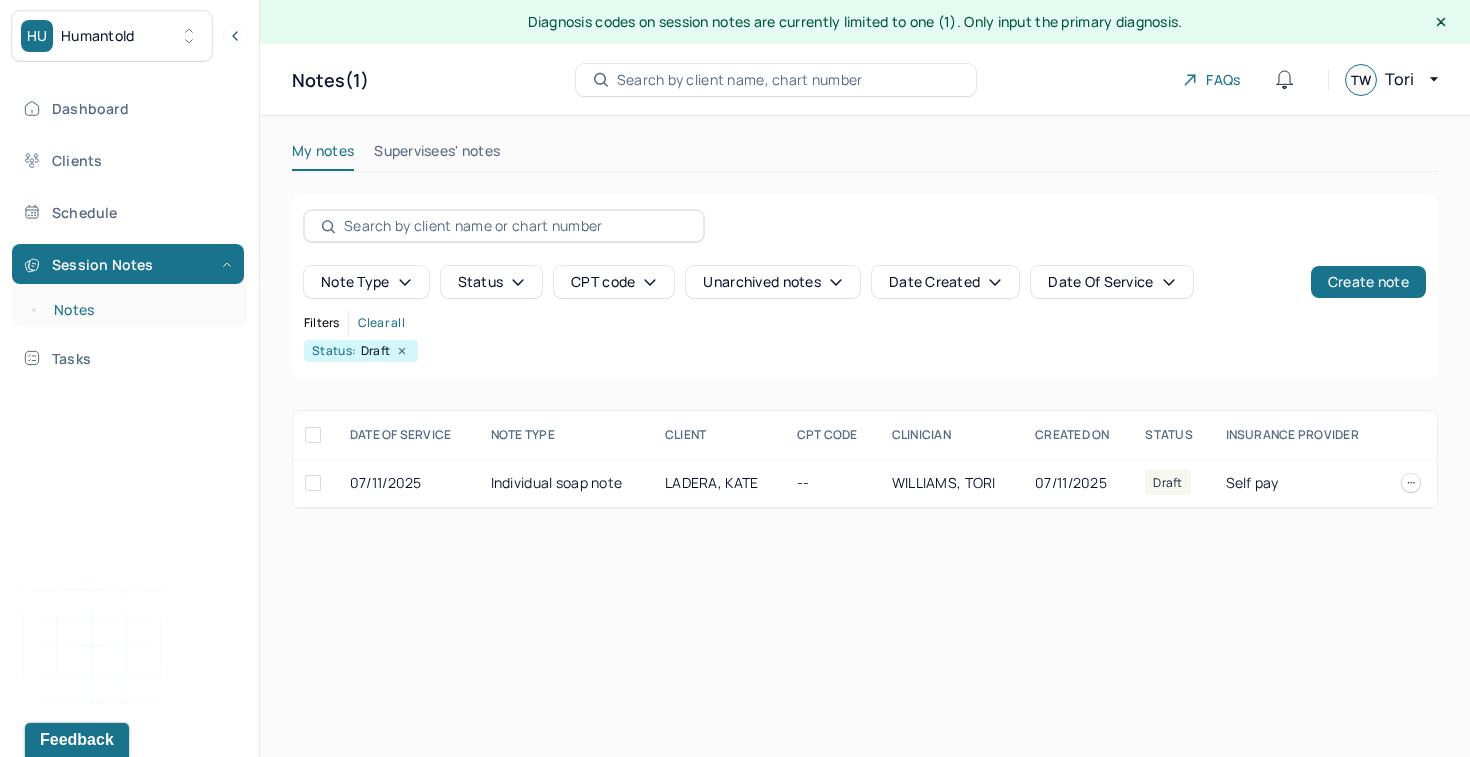 scroll, scrollTop: 0, scrollLeft: 0, axis: both 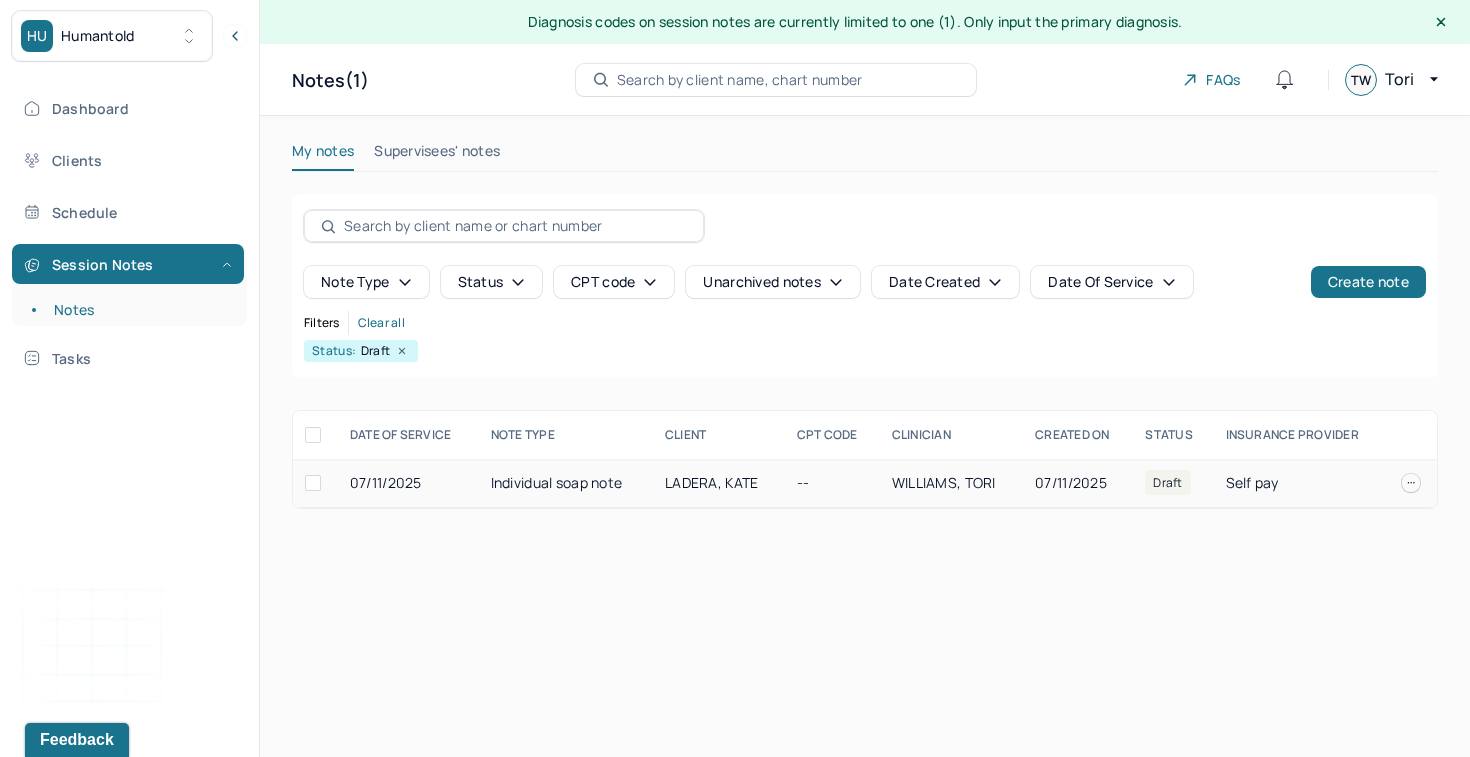 click on "Individual soap note" at bounding box center (566, 483) 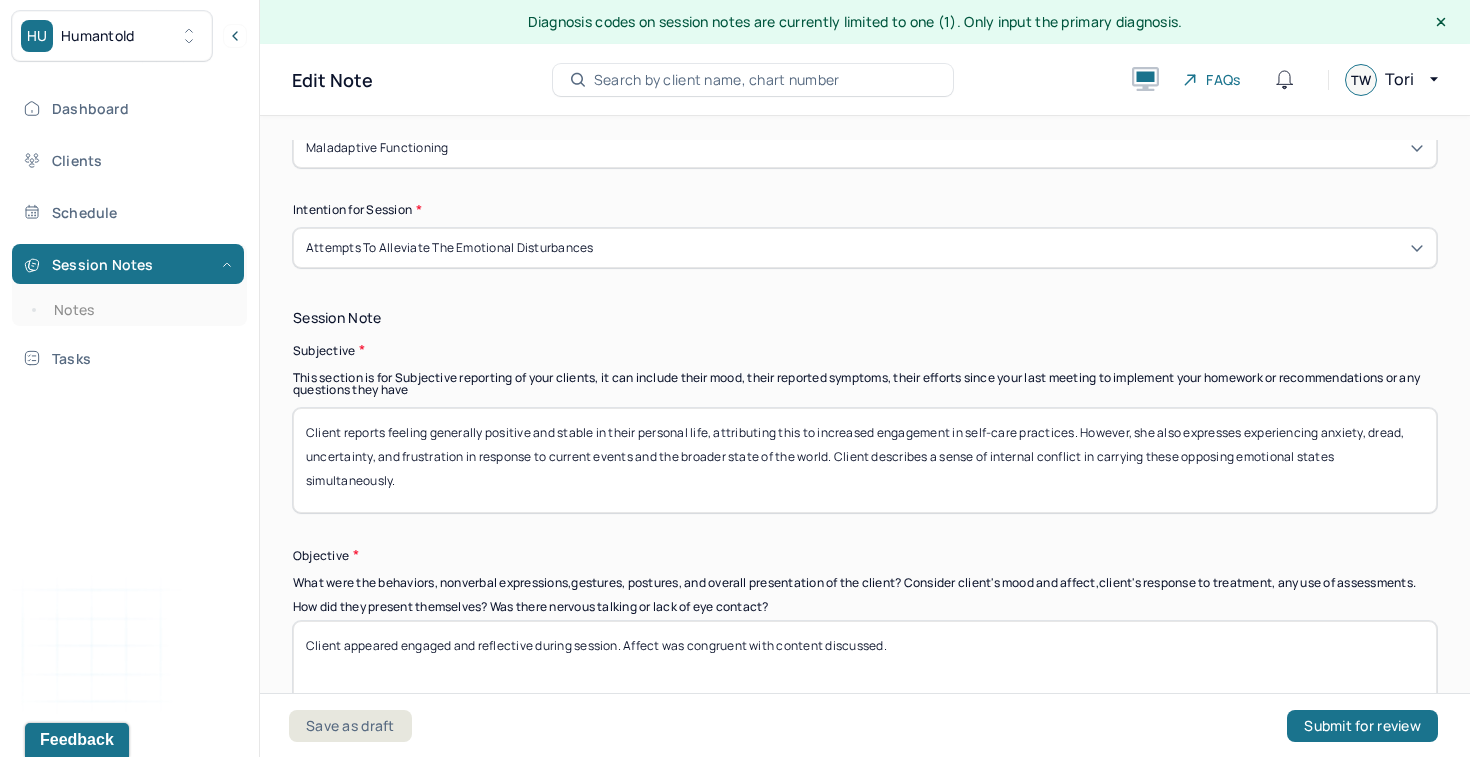 scroll, scrollTop: 1276, scrollLeft: 0, axis: vertical 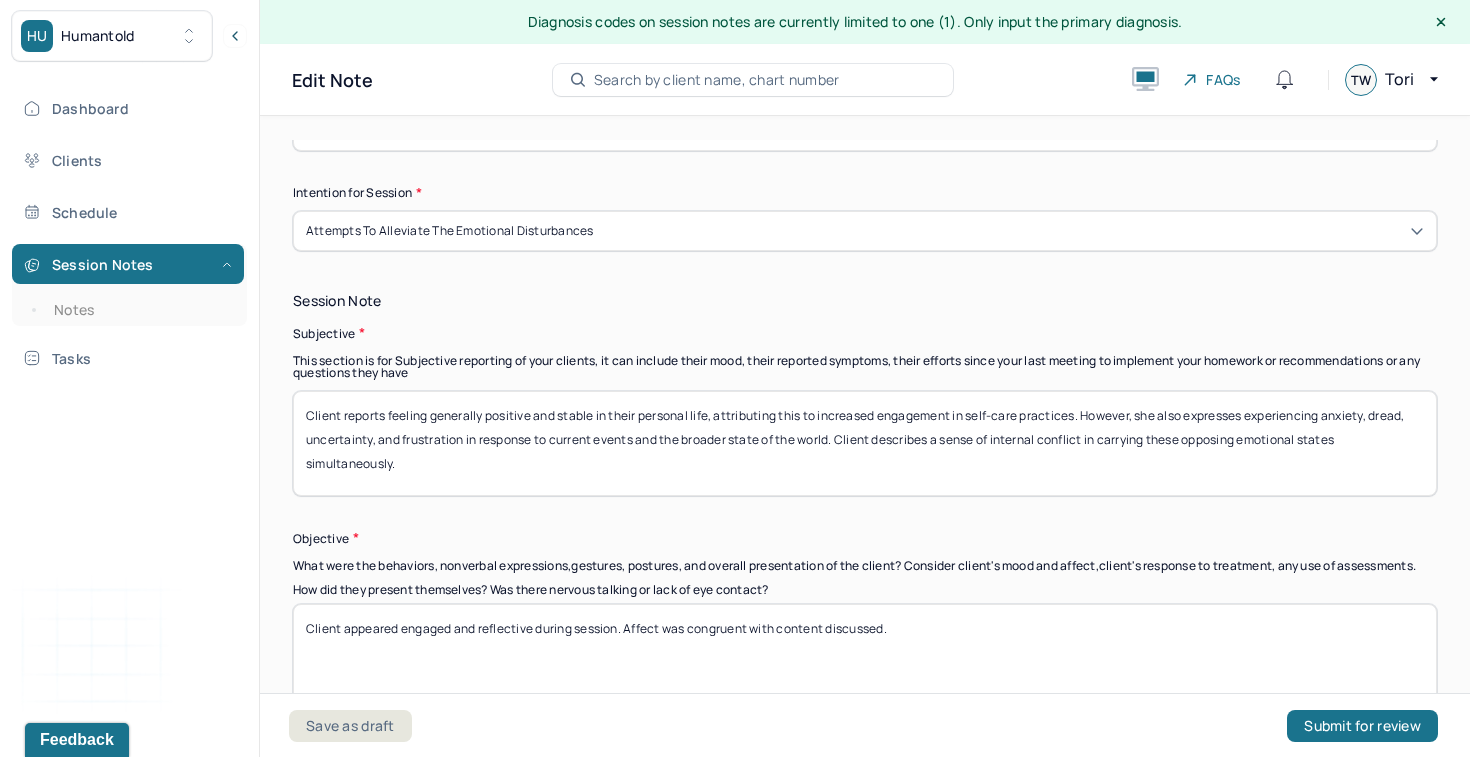 drag, startPoint x: 940, startPoint y: 634, endPoint x: 442, endPoint y: 582, distance: 500.7075 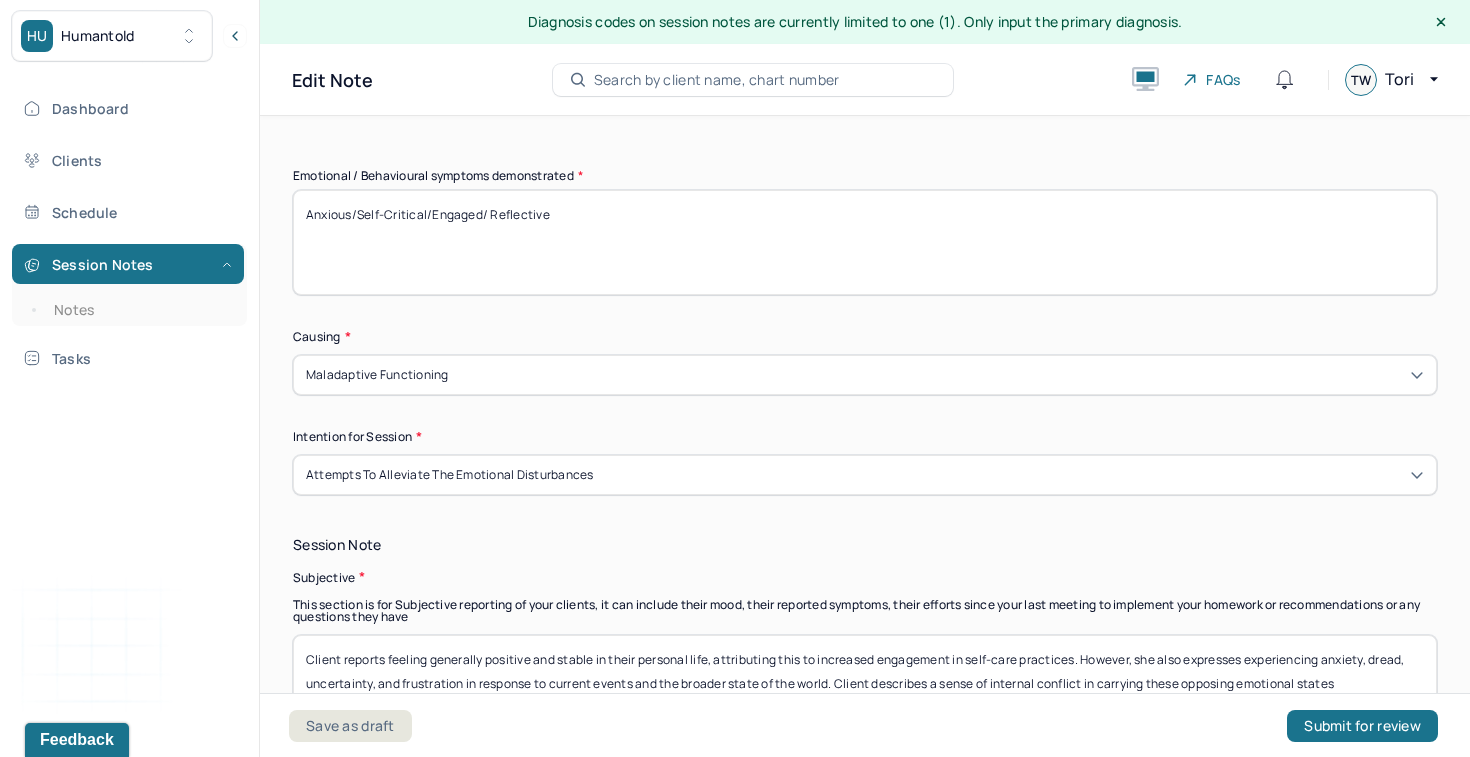 scroll, scrollTop: 1014, scrollLeft: 0, axis: vertical 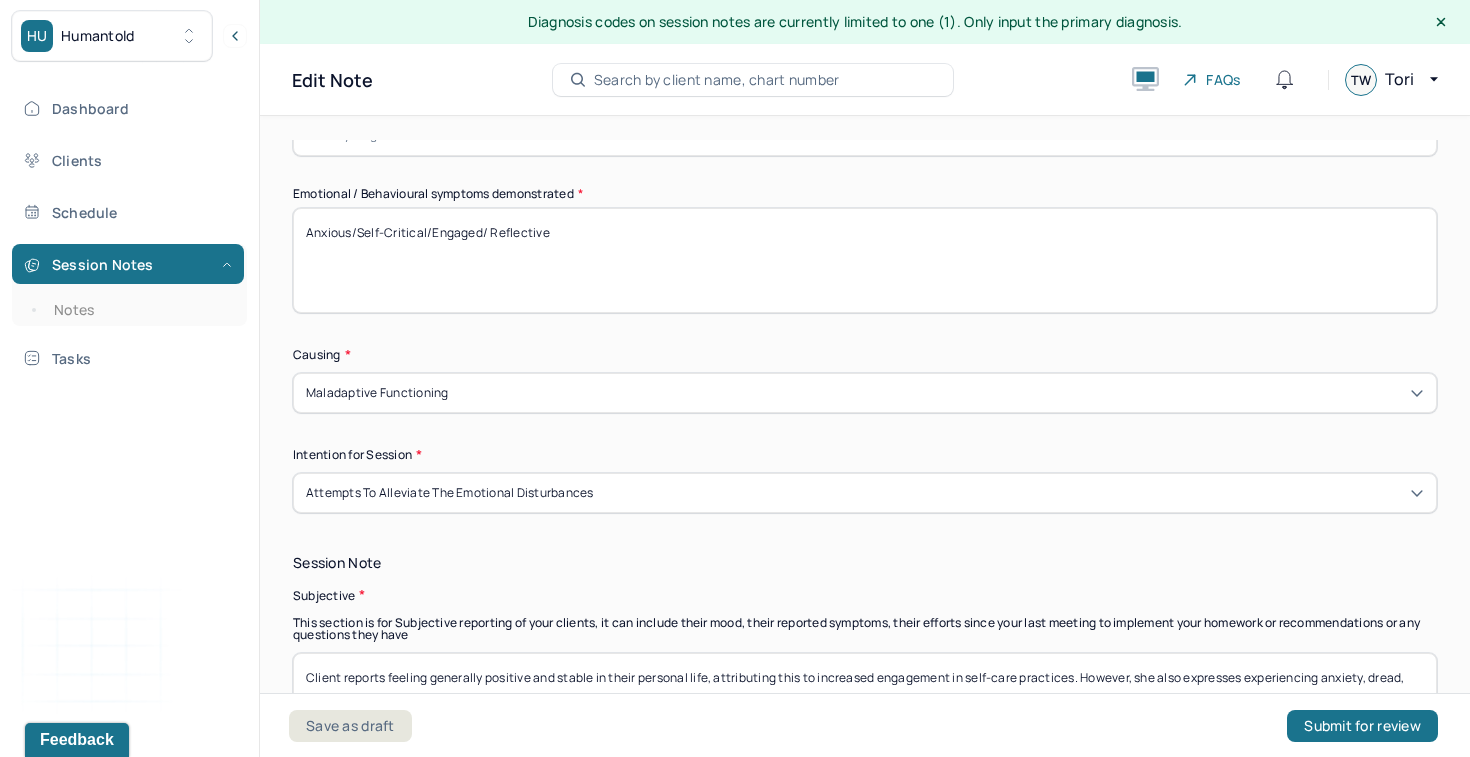 drag, startPoint x: 575, startPoint y: 234, endPoint x: 265, endPoint y: 208, distance: 311.0884 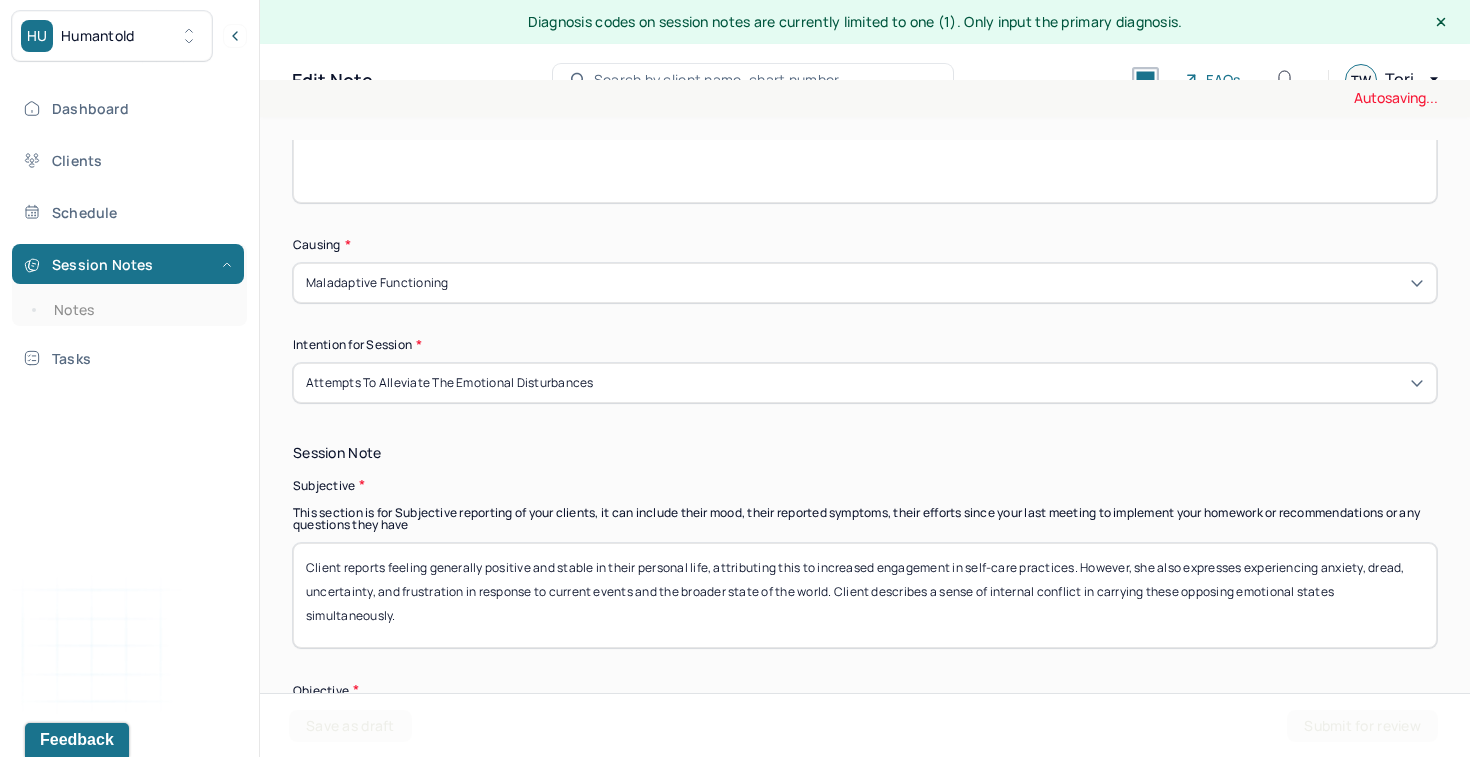 scroll, scrollTop: 1176, scrollLeft: 0, axis: vertical 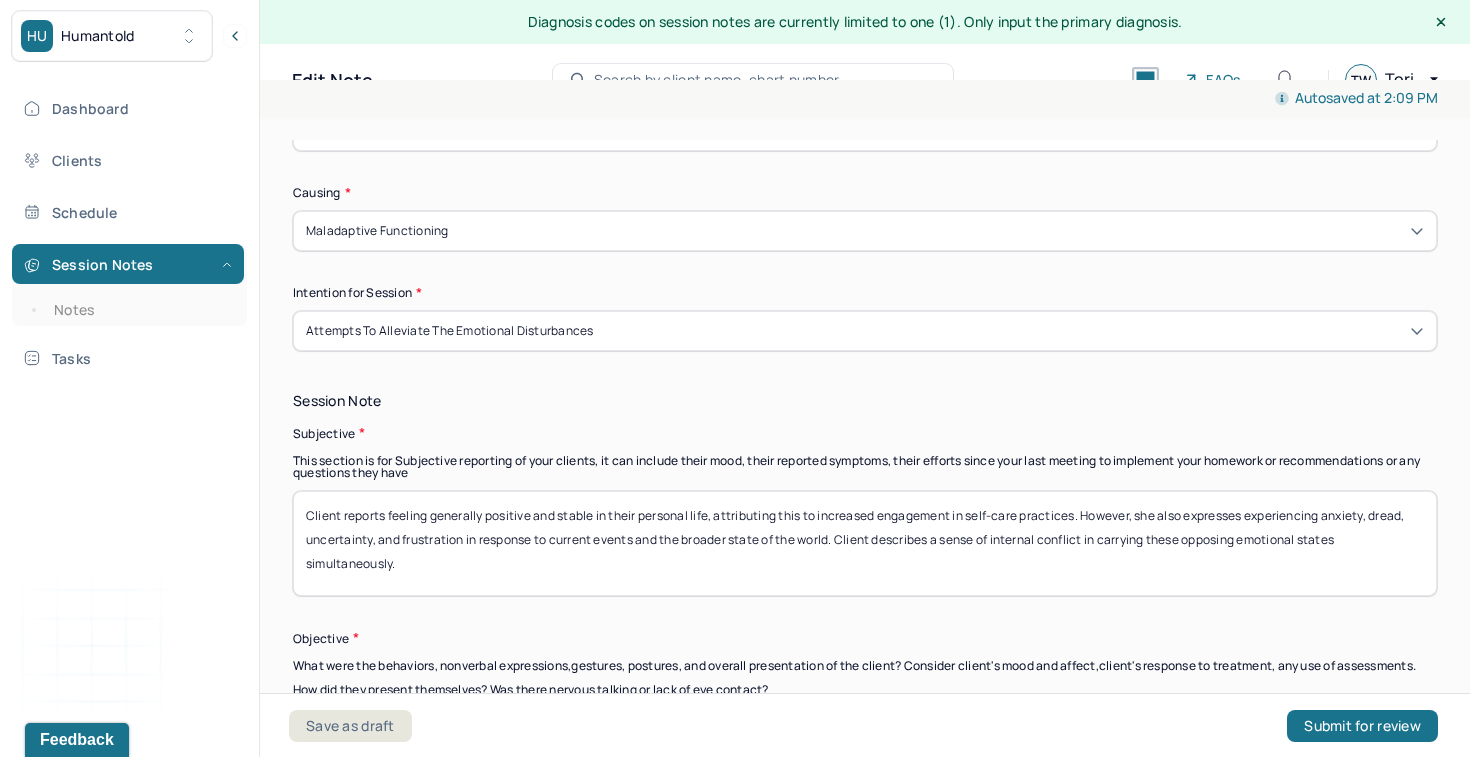 type on "Client appeared engaged and reflective during session. Affect was congruent with content discussed." 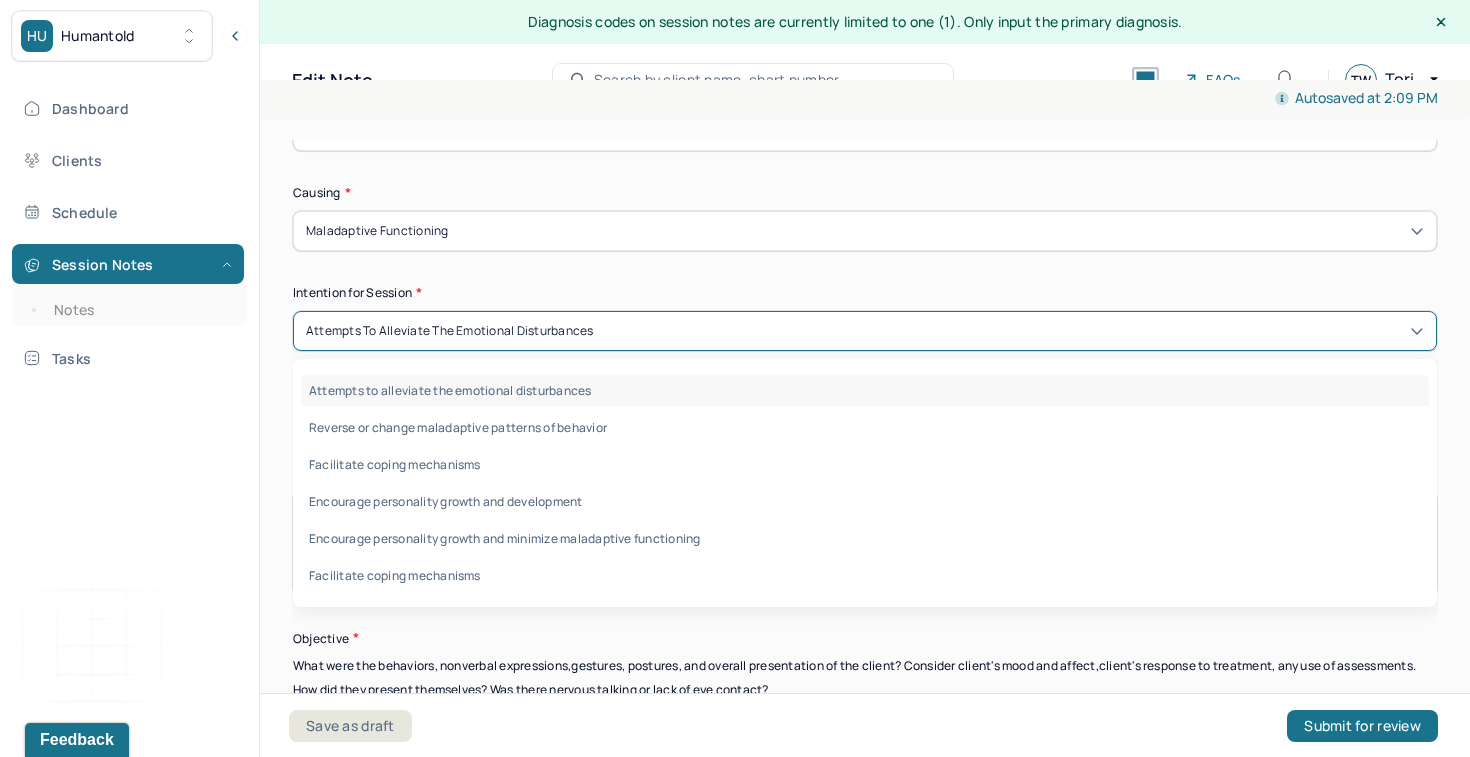 click on "Attempts to alleviate the emotional disturbances" at bounding box center (450, 331) 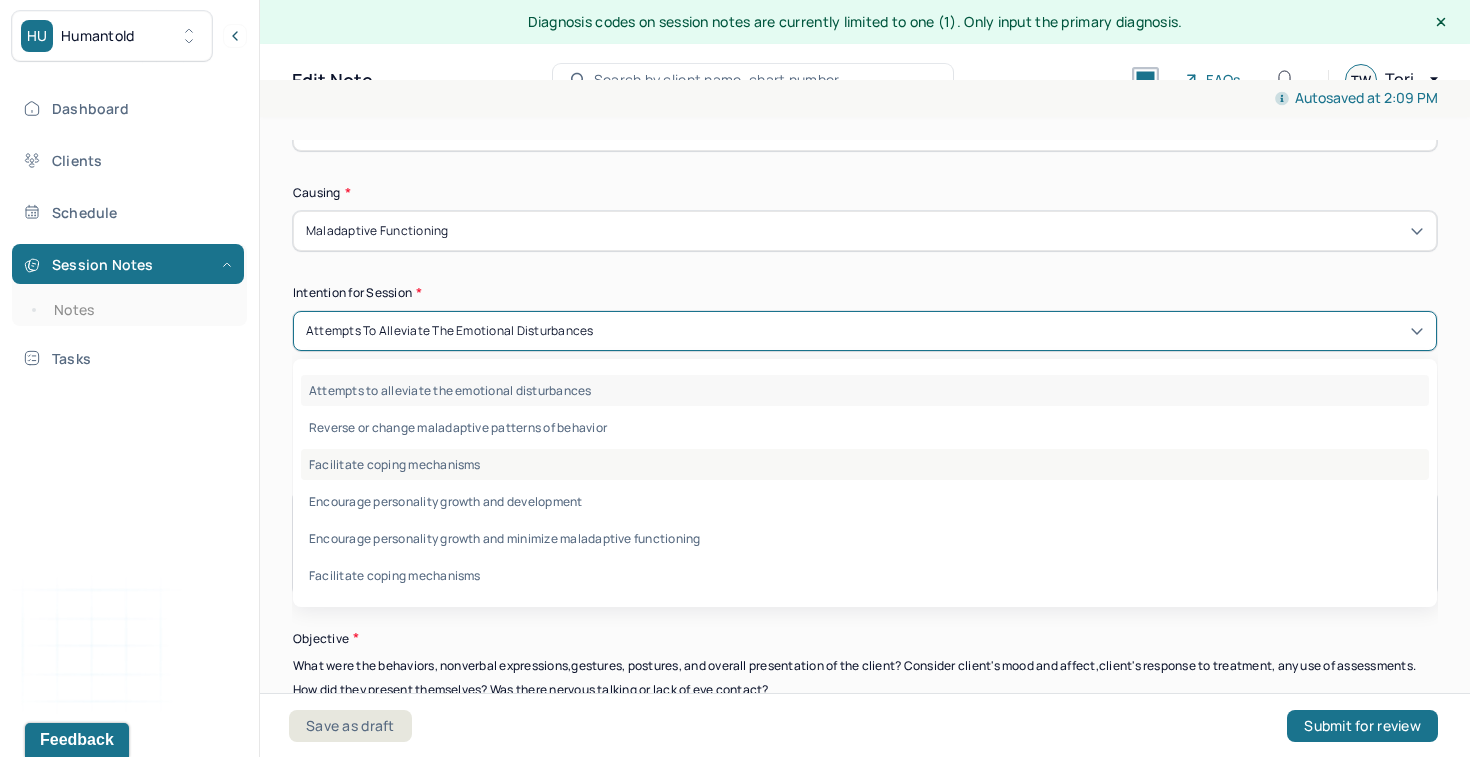 click on "Facilitate coping mechanisms" at bounding box center (865, 464) 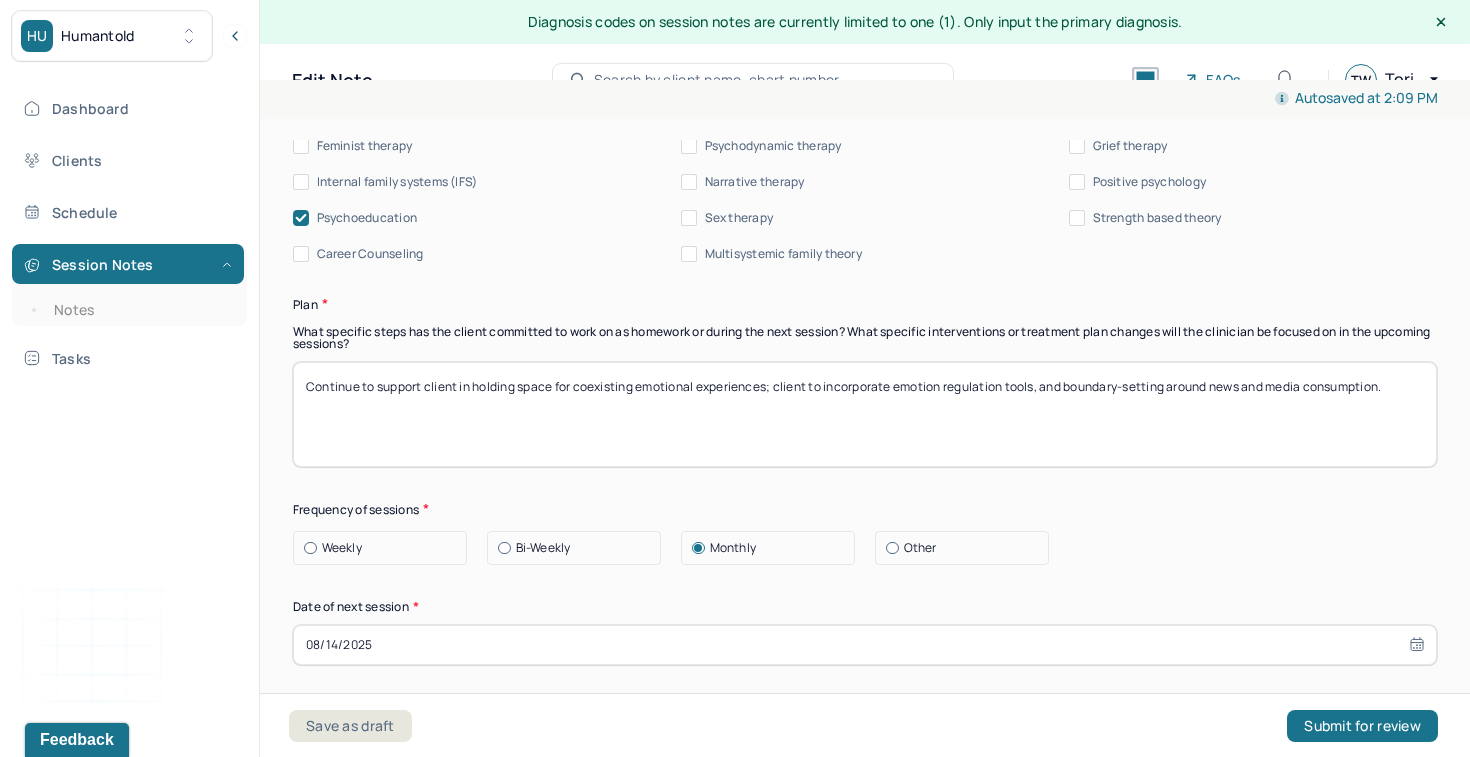scroll, scrollTop: 2440, scrollLeft: 0, axis: vertical 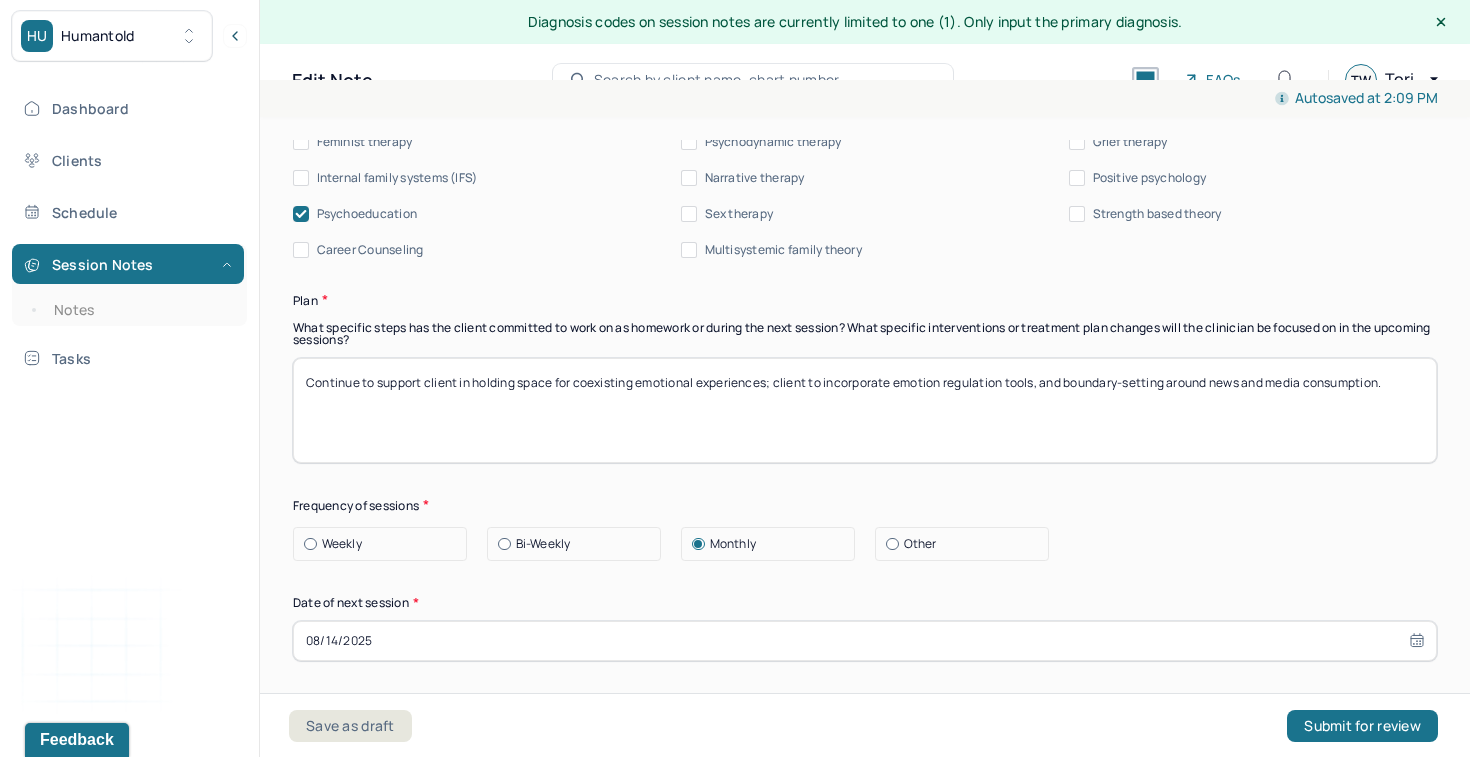 click on "Continue to support client in holding space for coexisting emotional experiences; client to incorporate emotion regulation tools, and boundary-setting around news and media consumption." at bounding box center [865, 410] 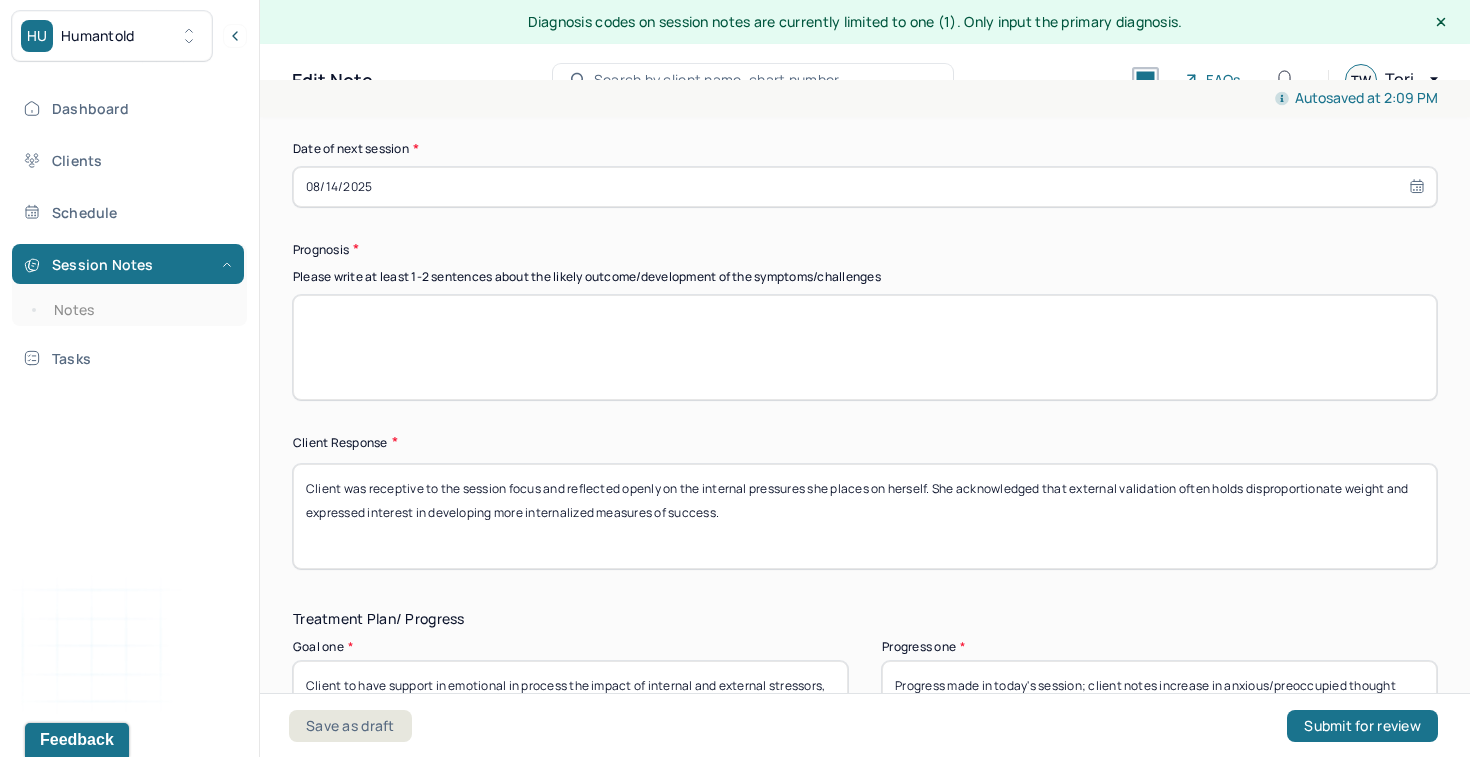 scroll, scrollTop: 2896, scrollLeft: 0, axis: vertical 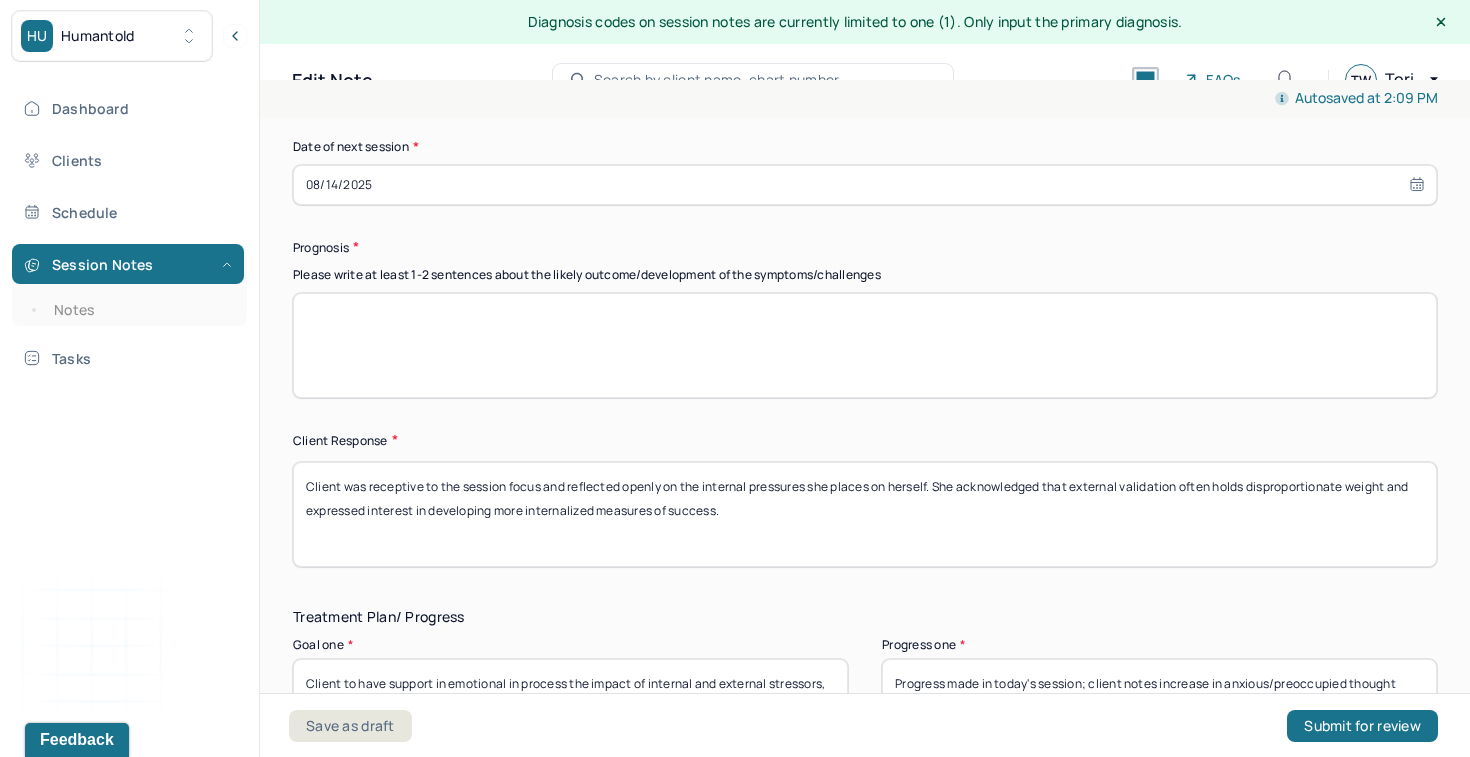 type on "Continue to support client in holding space for all of the client's emotional experiences; client to incorporate emotion regulation tools, and boundary-setting around news and media consumption." 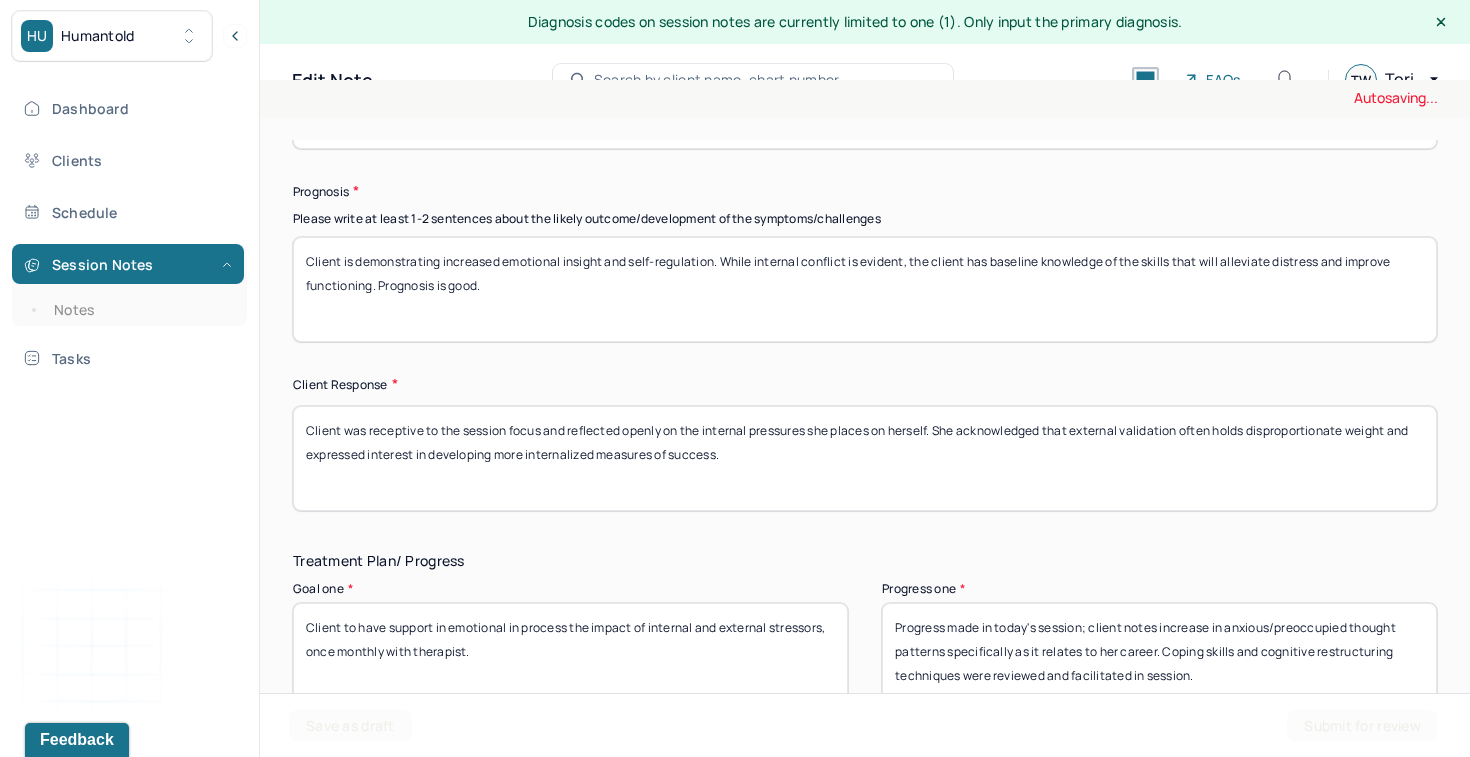 scroll, scrollTop: 2963, scrollLeft: 0, axis: vertical 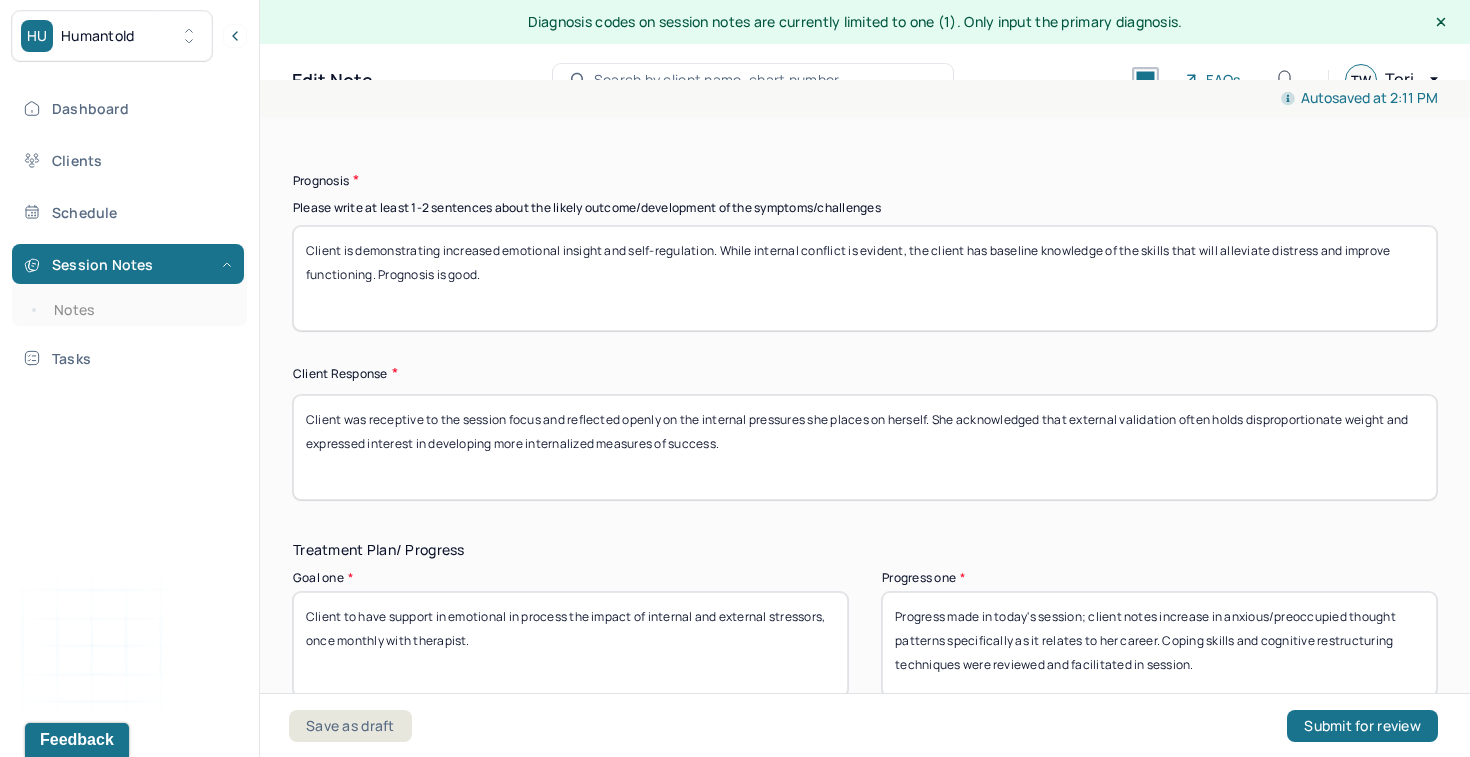type on "Client is demonstrating increased emotional insight and self-regulation. While internal conflict is evident, the client has baseline knowledge of the skills that will alleviate distress and improve functioning. Prognosis is good." 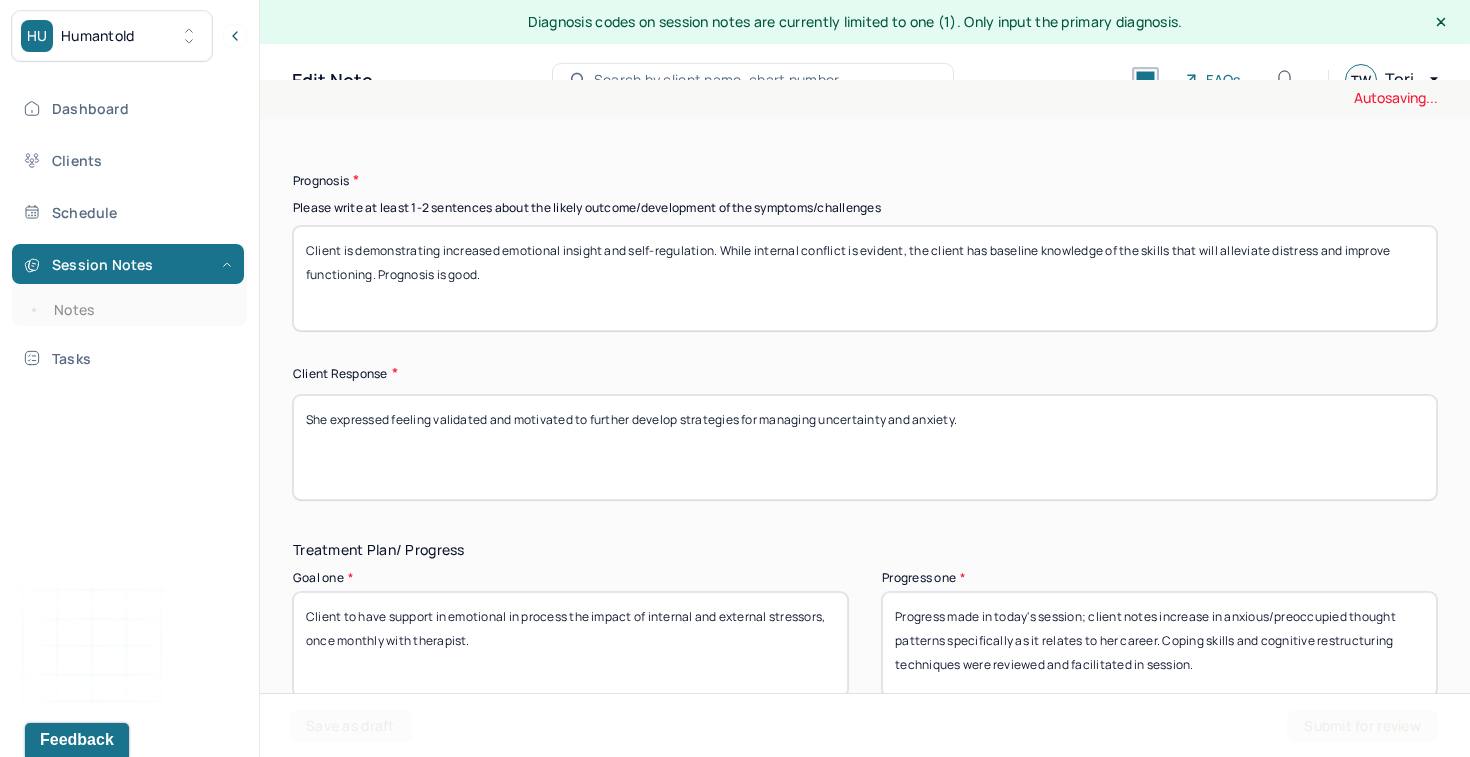 drag, startPoint x: 333, startPoint y: 428, endPoint x: 276, endPoint y: 419, distance: 57.706154 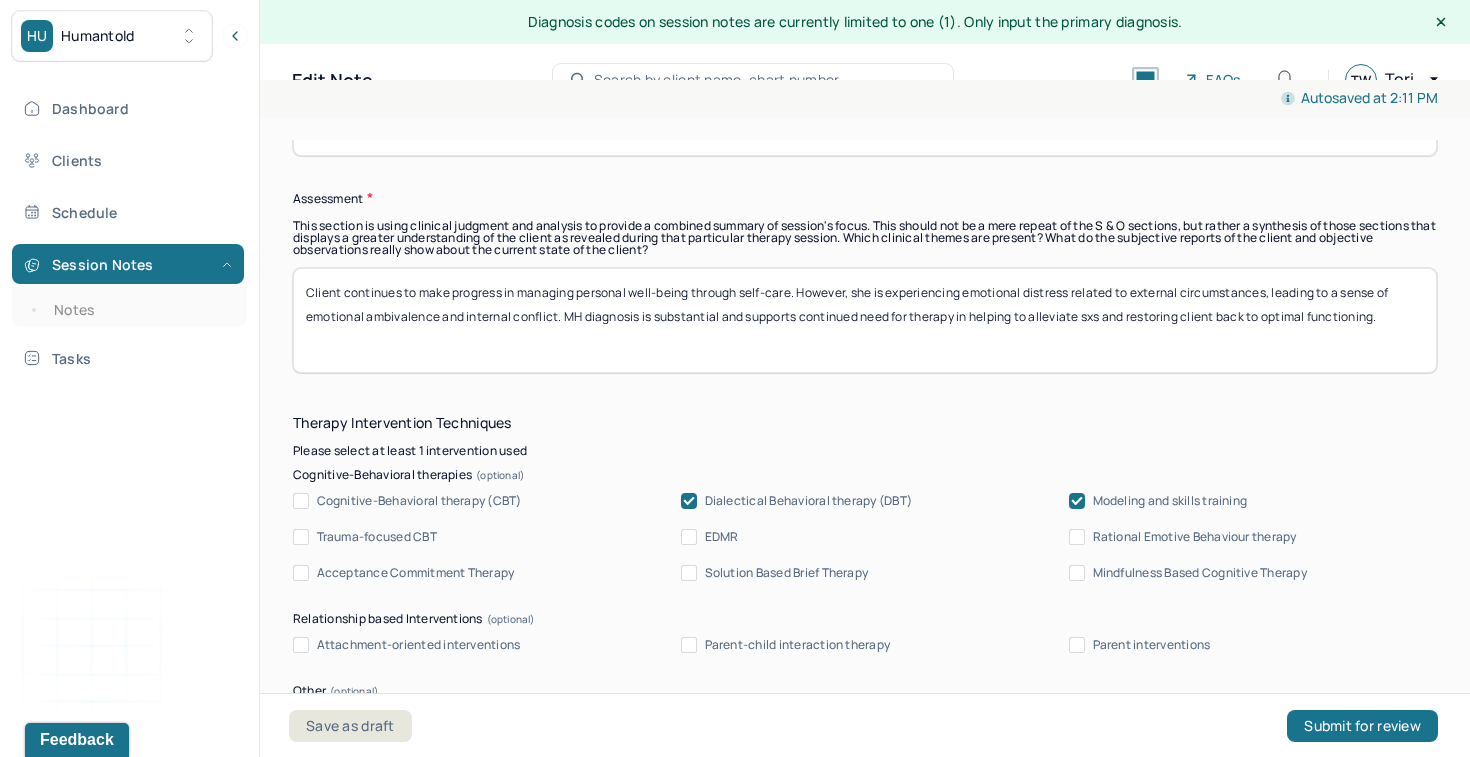 scroll, scrollTop: 1820, scrollLeft: 0, axis: vertical 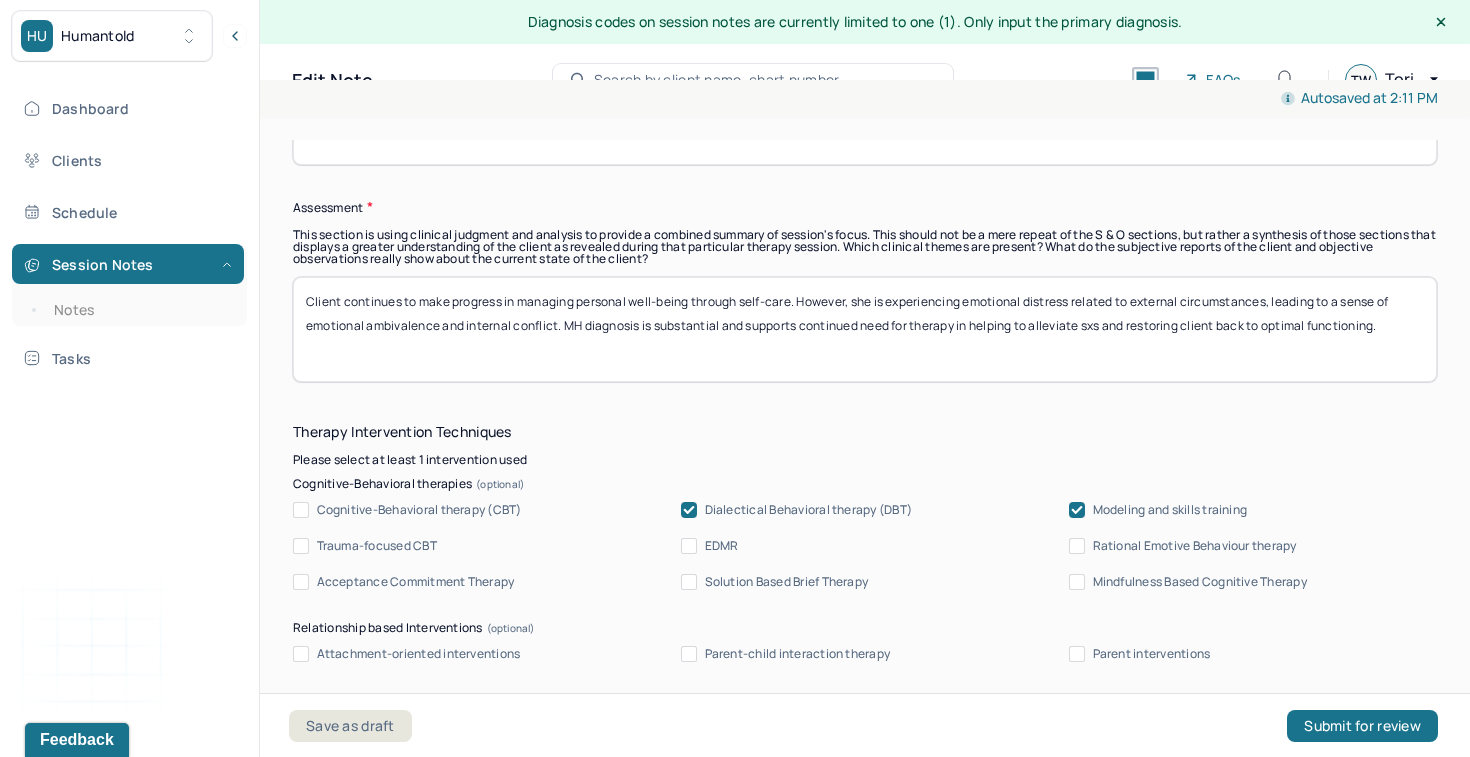 type on "The client expressed feeling validated and motivated to further develop strategies for managing uncertainty and anxiety." 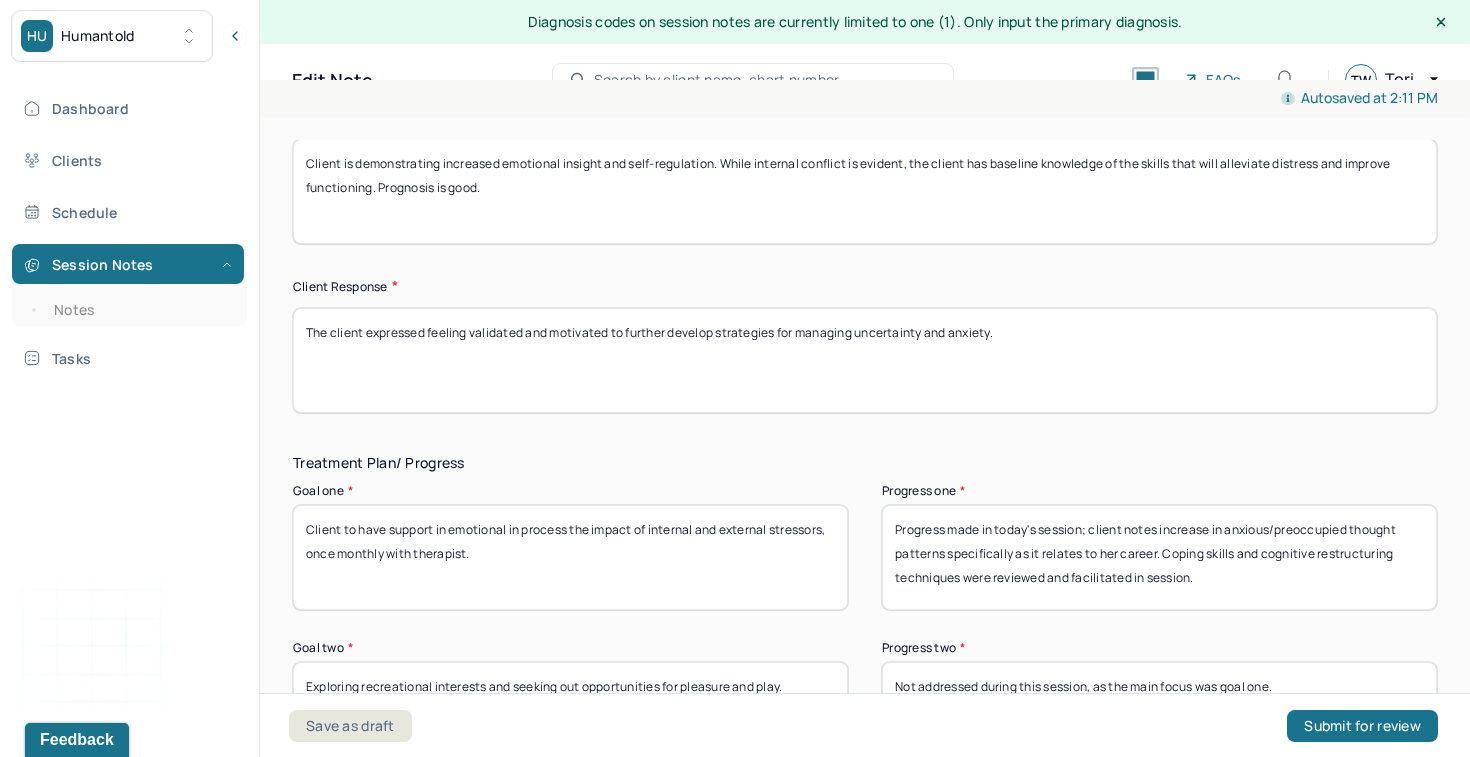 scroll, scrollTop: 3134, scrollLeft: 0, axis: vertical 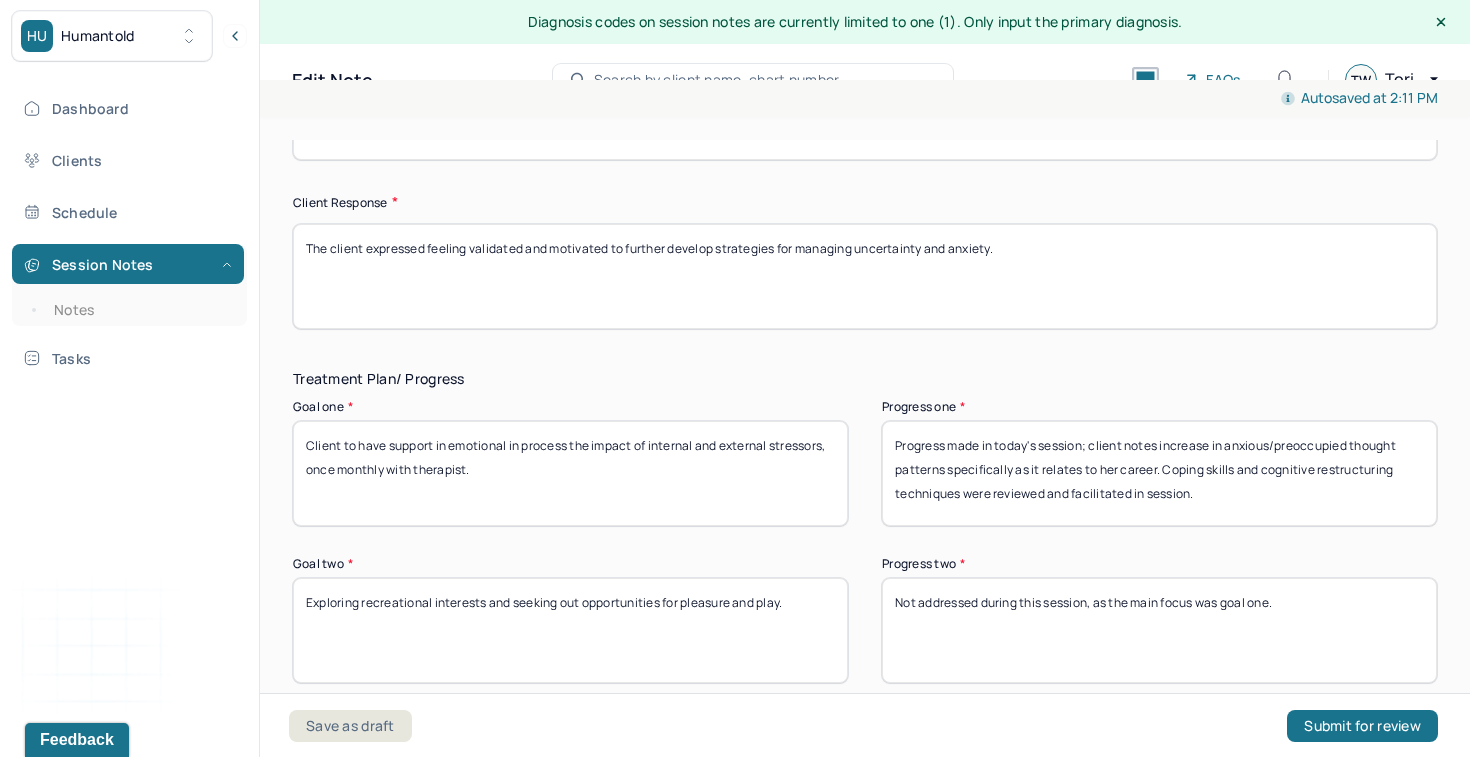 drag, startPoint x: 1204, startPoint y: 508, endPoint x: 890, endPoint y: 414, distance: 327.76822 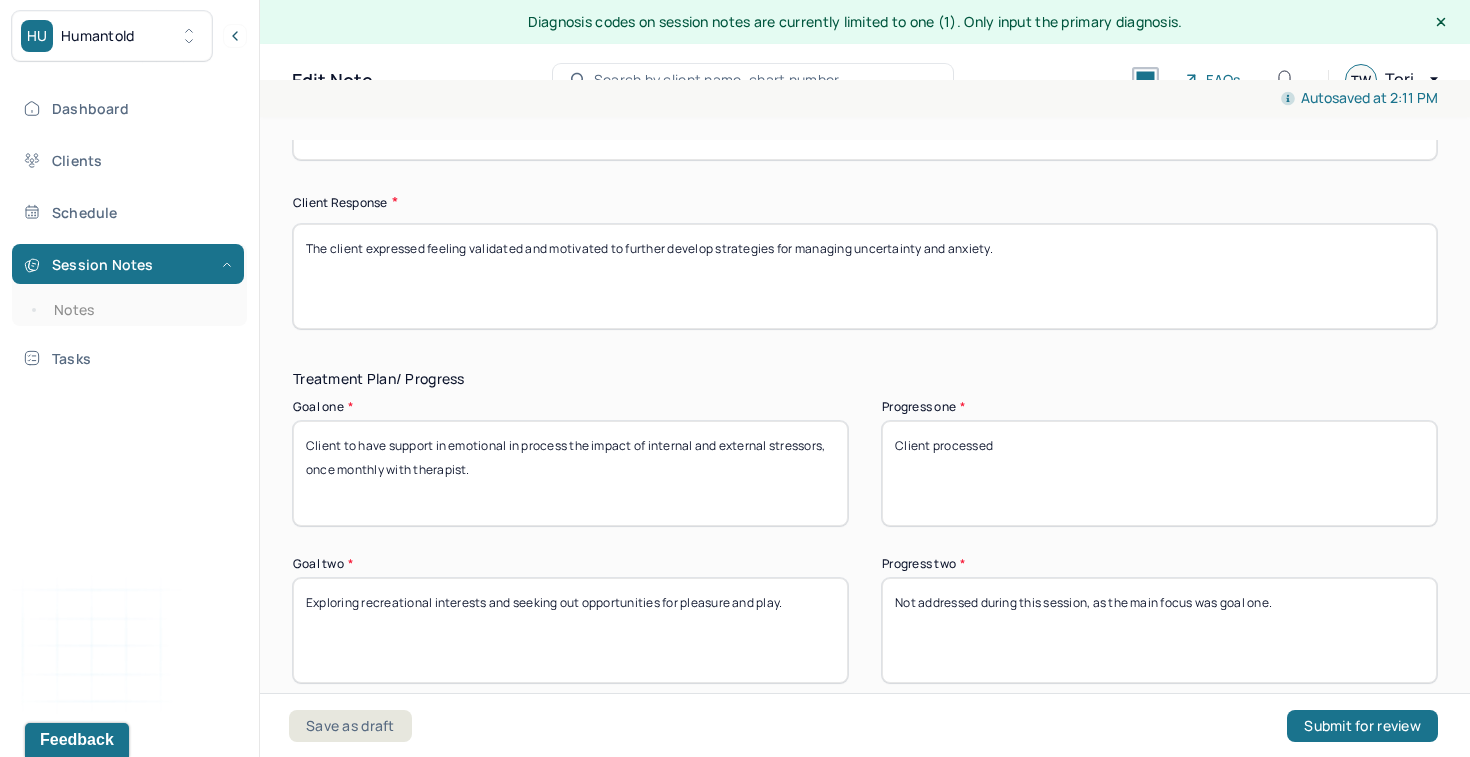 paste on "is experiencing emotional distress related to external circumstances, leading to a sense of emotional ambivalence and internal conflict." 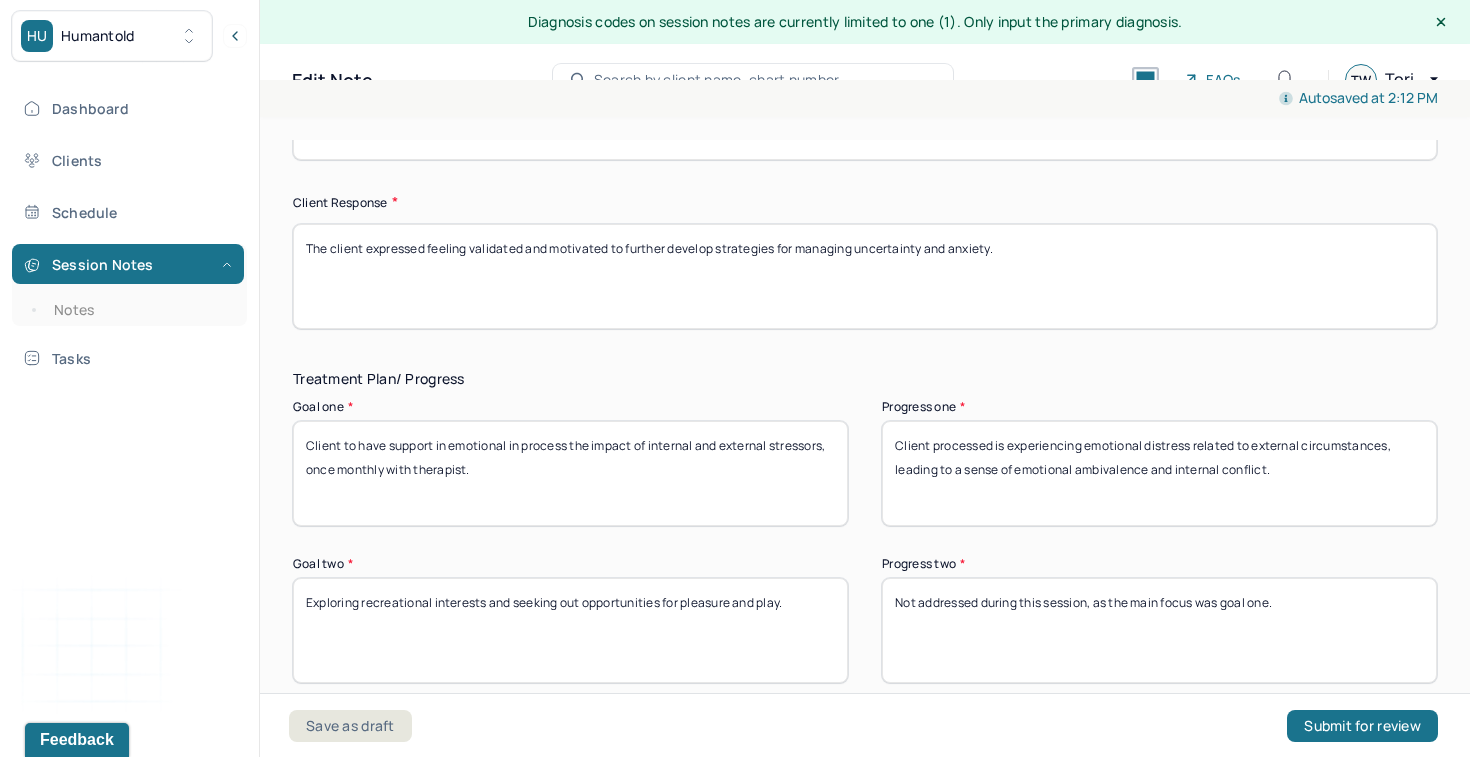 drag, startPoint x: 1086, startPoint y: 451, endPoint x: 997, endPoint y: 452, distance: 89.005615 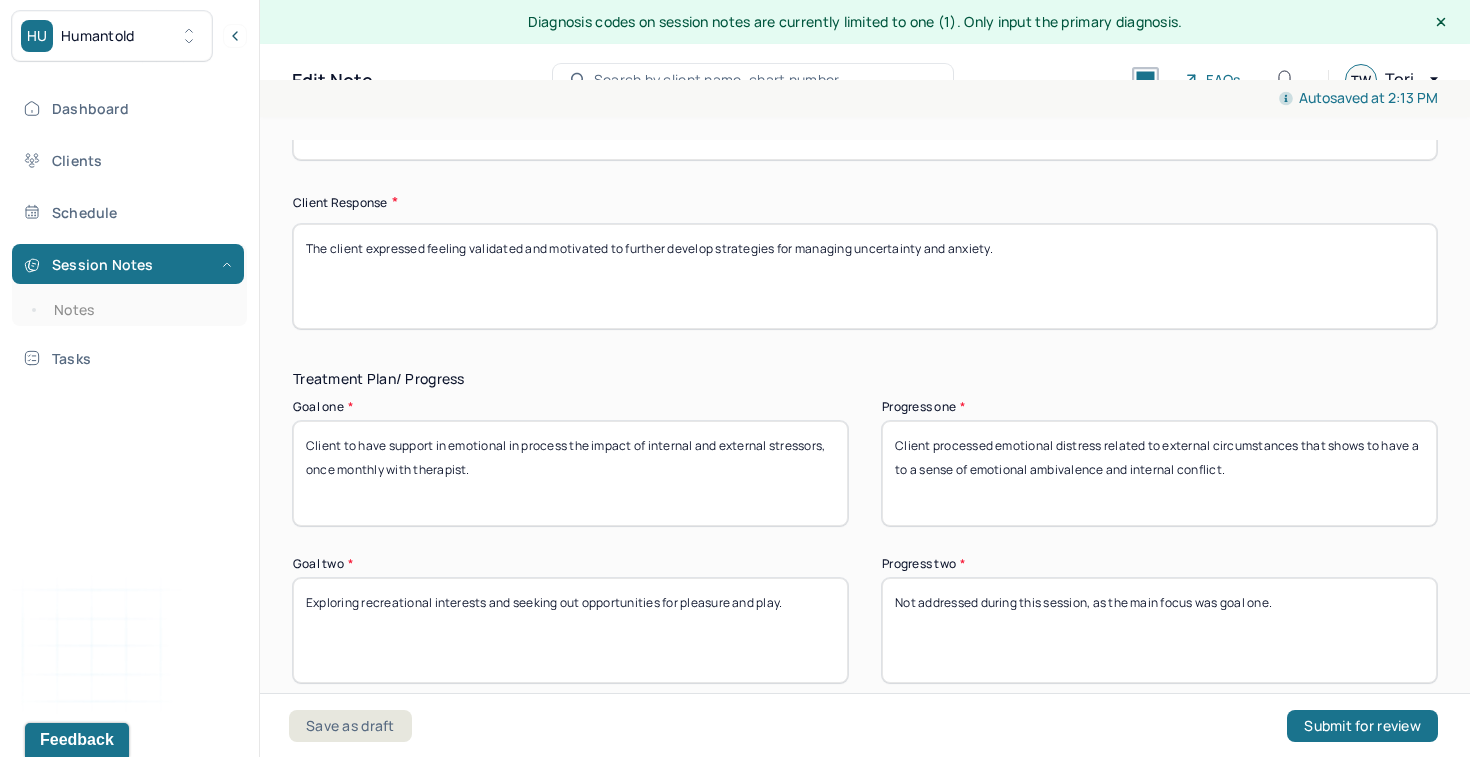 drag, startPoint x: 1257, startPoint y: 484, endPoint x: 1299, endPoint y: 457, distance: 49.92995 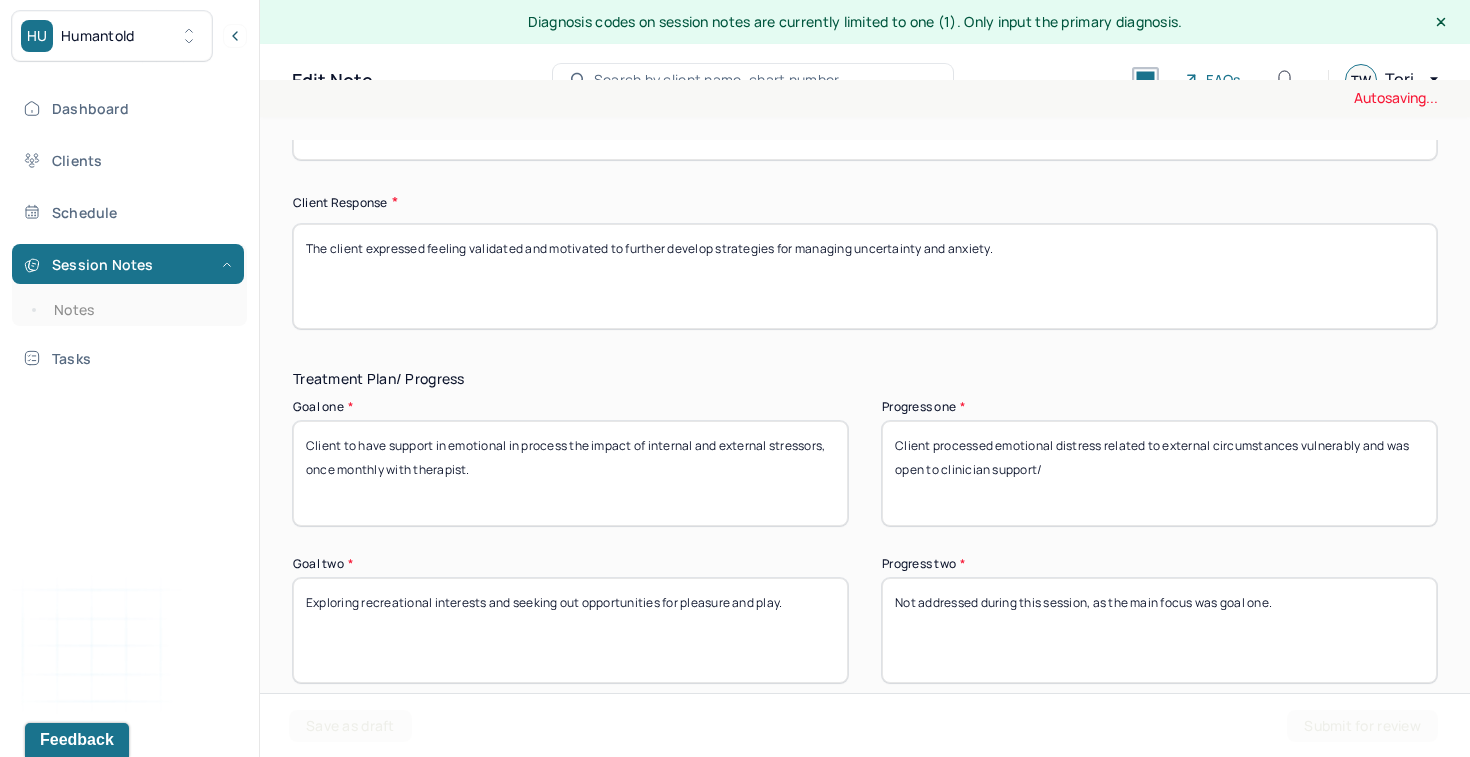 scroll, scrollTop: 3180, scrollLeft: 0, axis: vertical 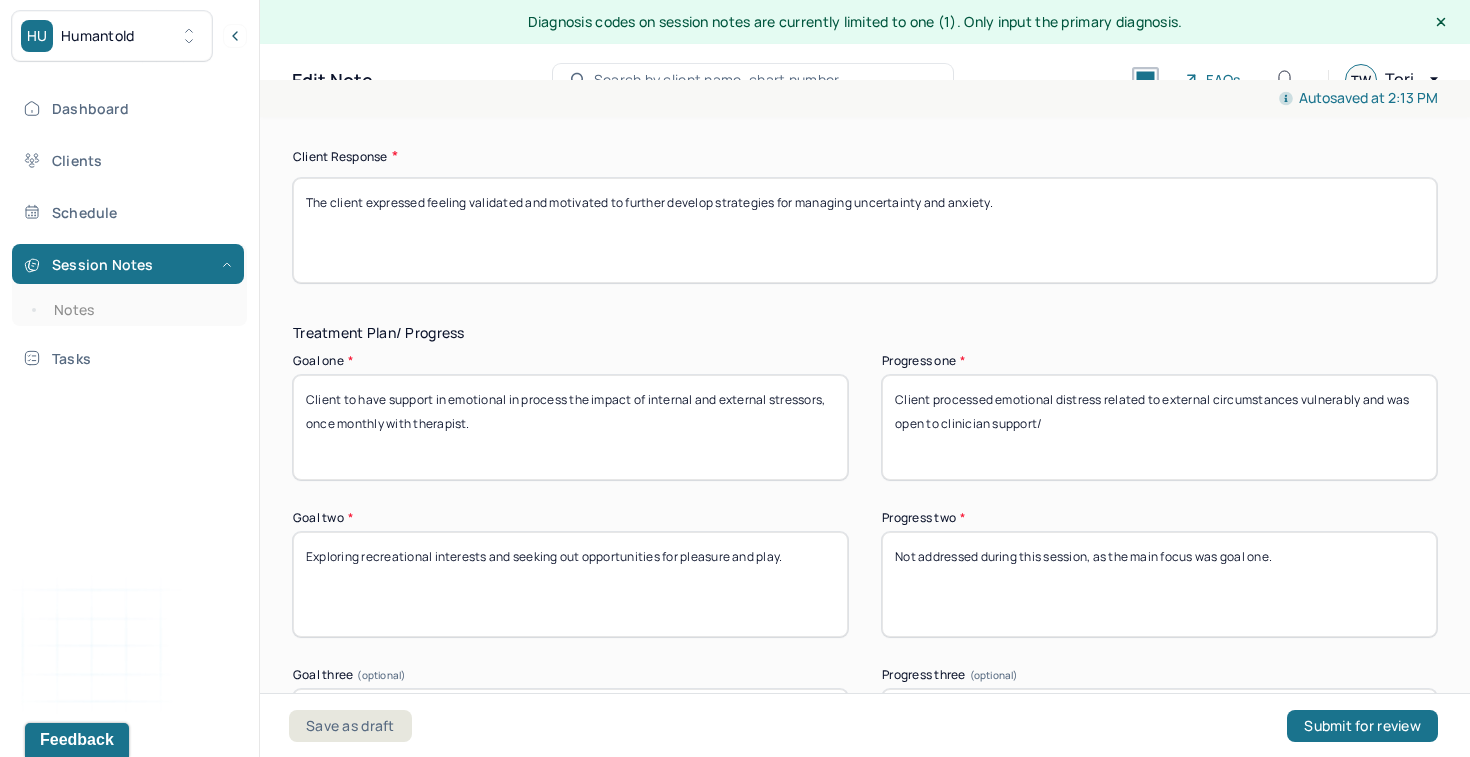 type on "Client processed emotional distress related to external circumstances vulnerably and was open to clinician support/" 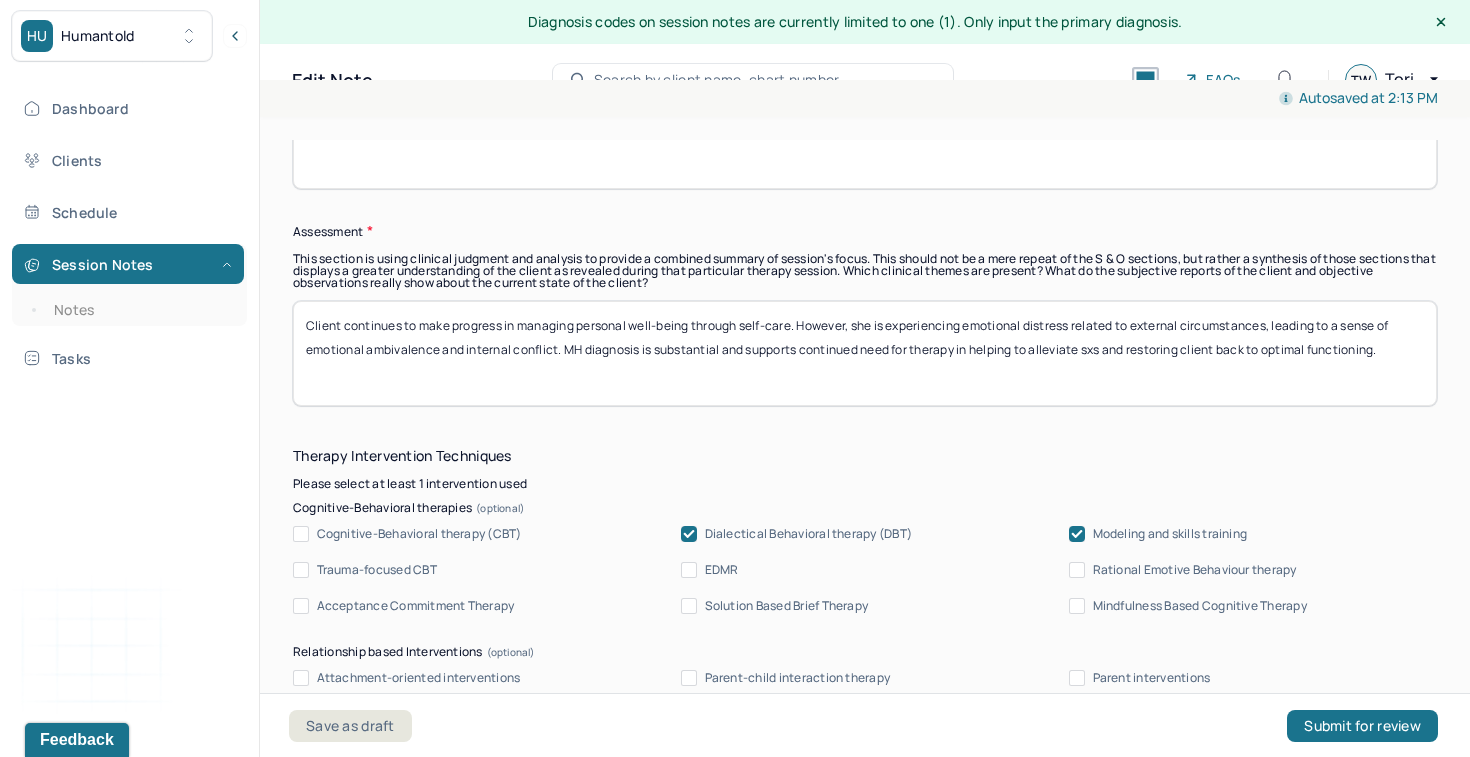 scroll, scrollTop: 1769, scrollLeft: 0, axis: vertical 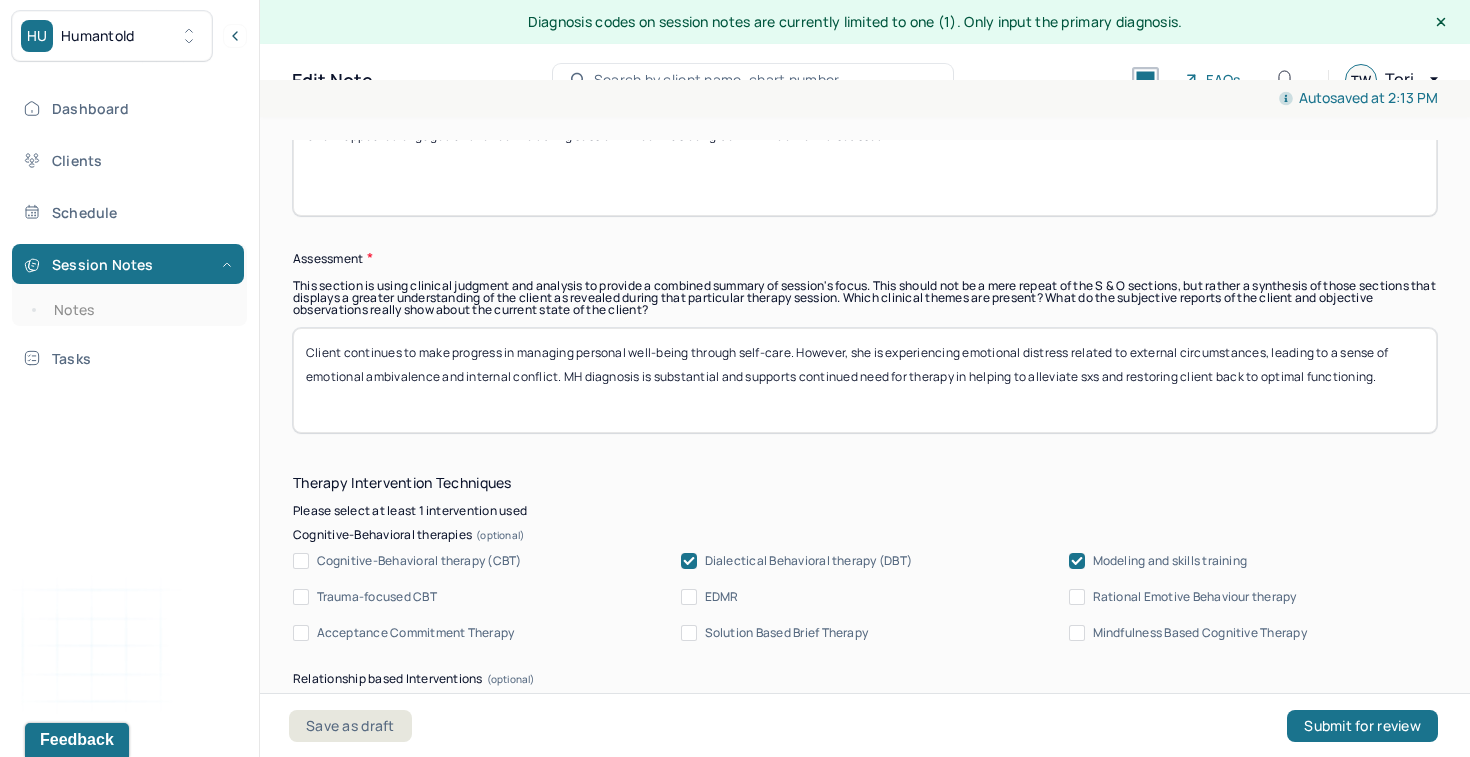 drag, startPoint x: 305, startPoint y: 362, endPoint x: 797, endPoint y: 359, distance: 492.00916 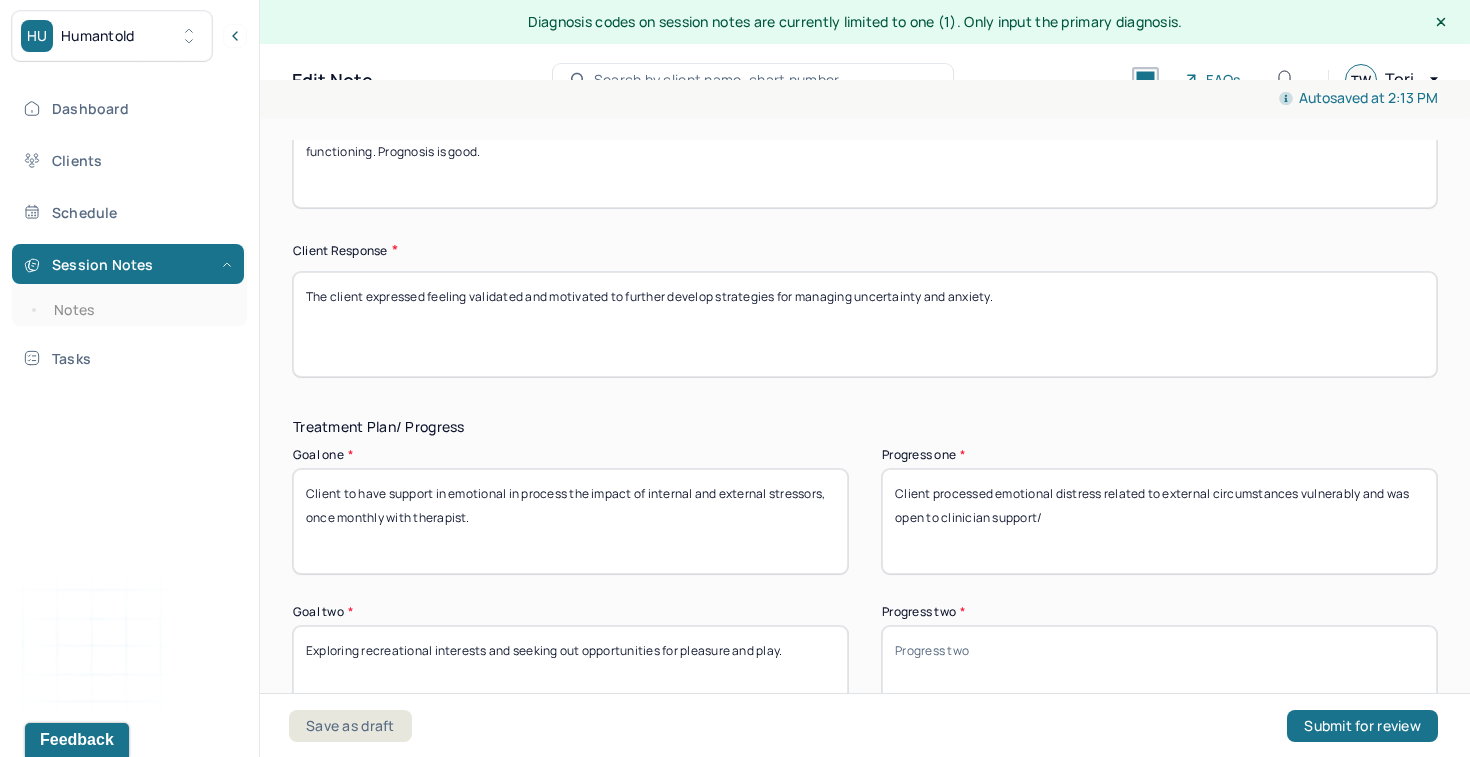 scroll, scrollTop: 3403, scrollLeft: 0, axis: vertical 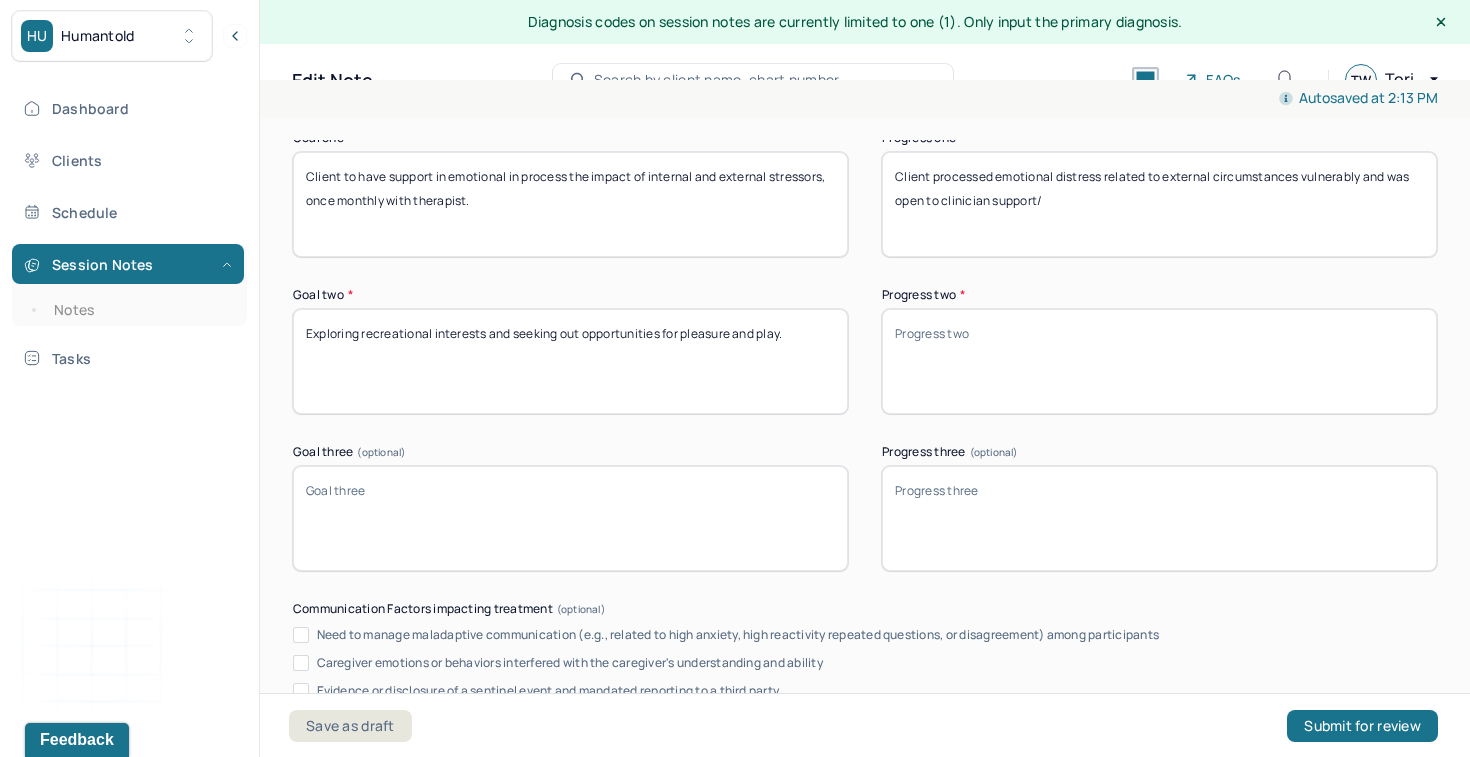 click on "Progress two *" at bounding box center [1159, 361] 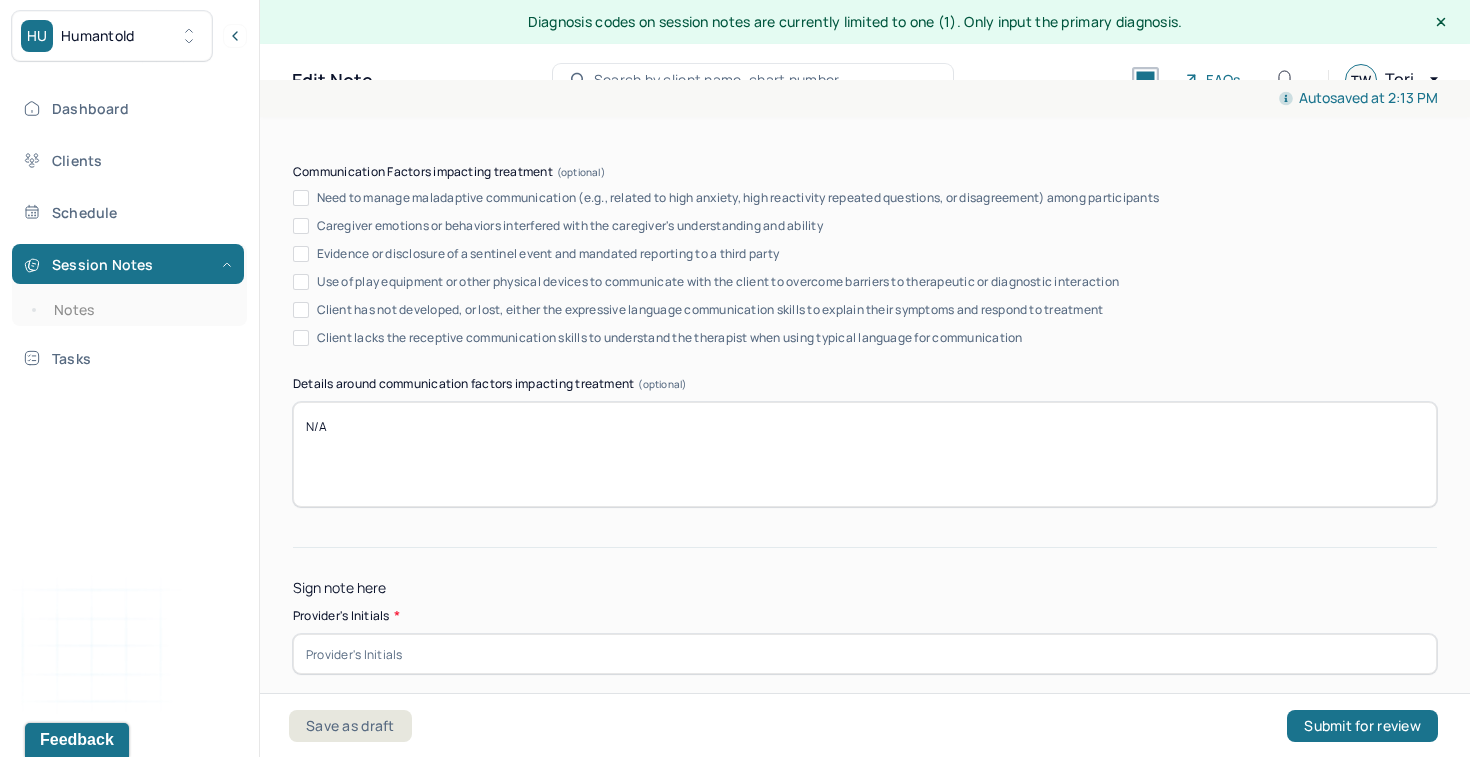scroll, scrollTop: 3902, scrollLeft: 0, axis: vertical 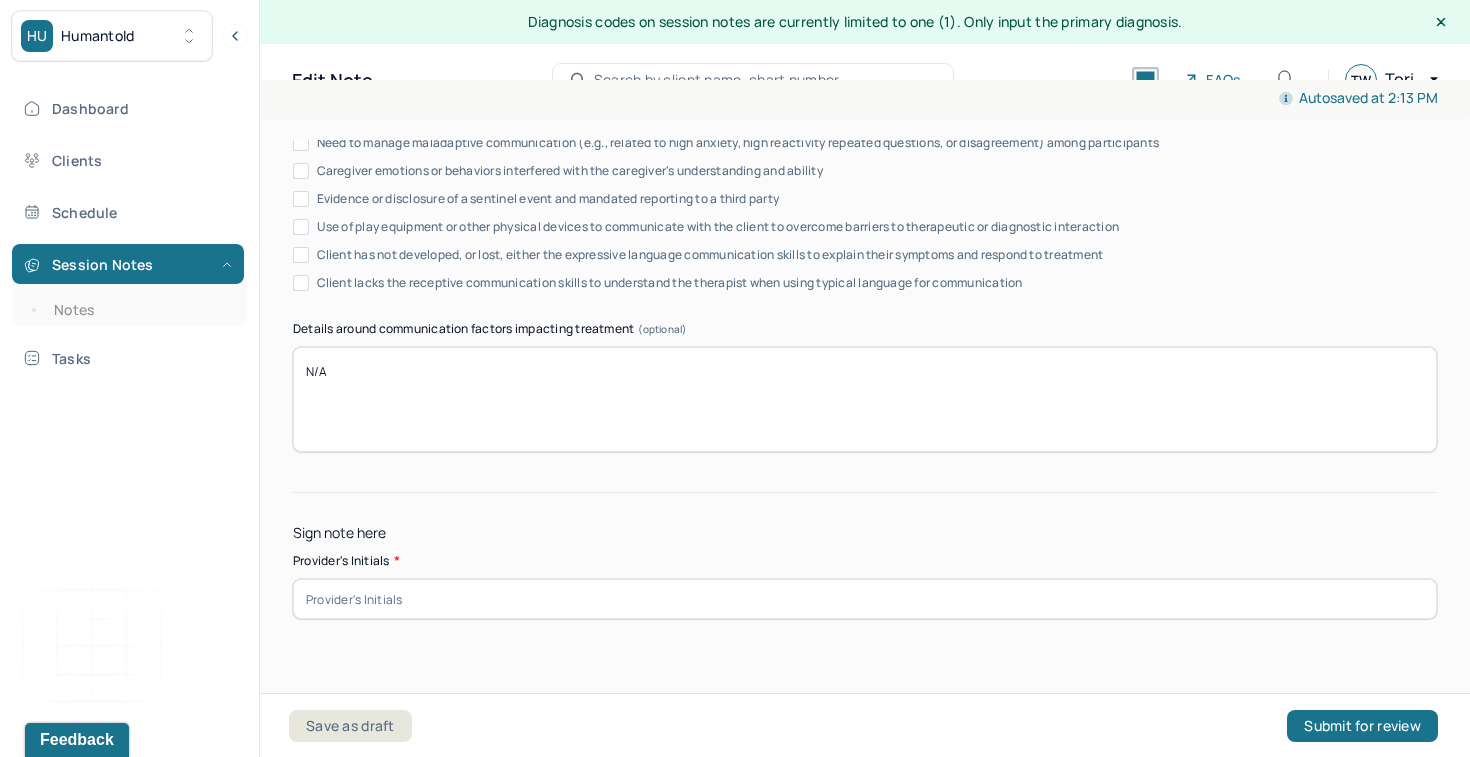 type on "Client continues to make progress in managing personal well-being through self-care." 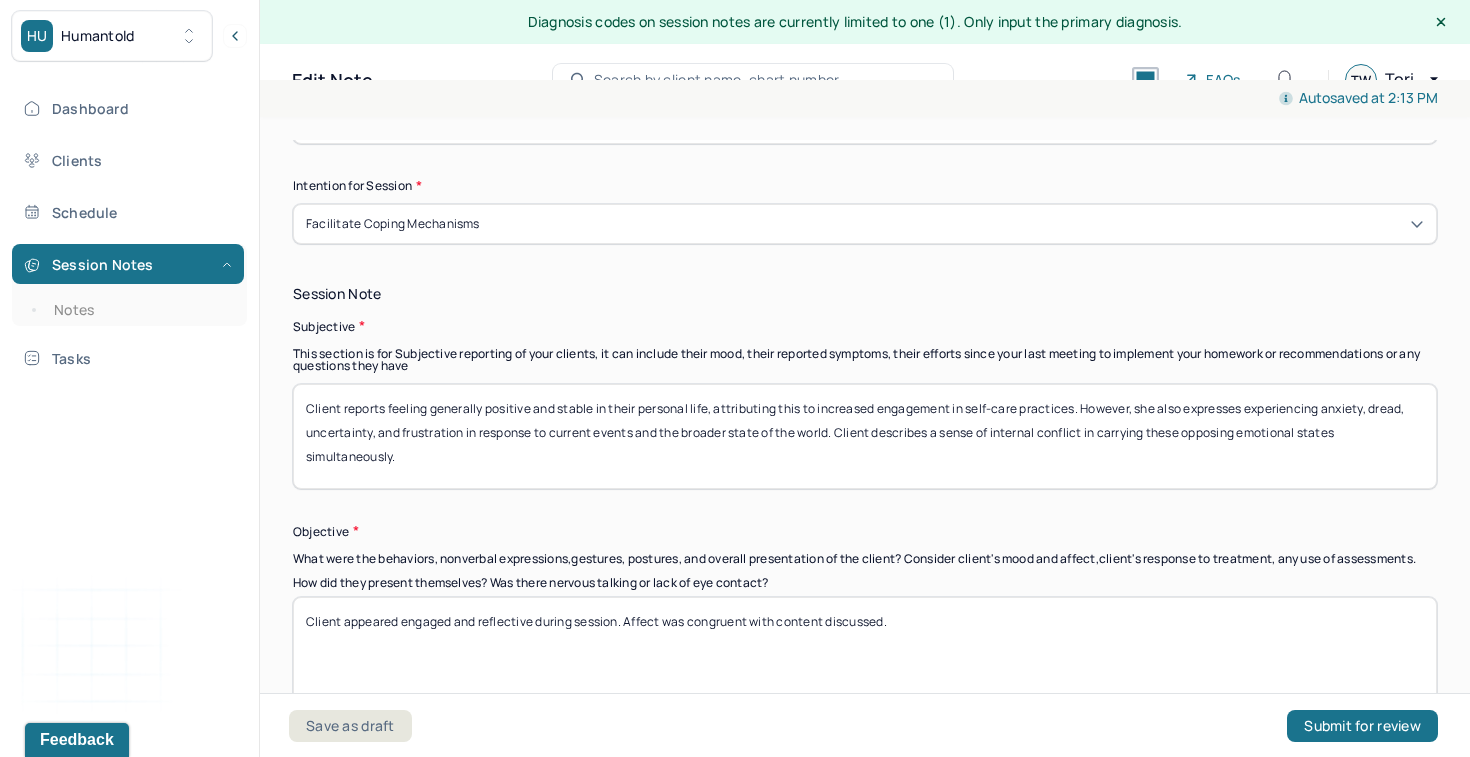 scroll, scrollTop: 1261, scrollLeft: 0, axis: vertical 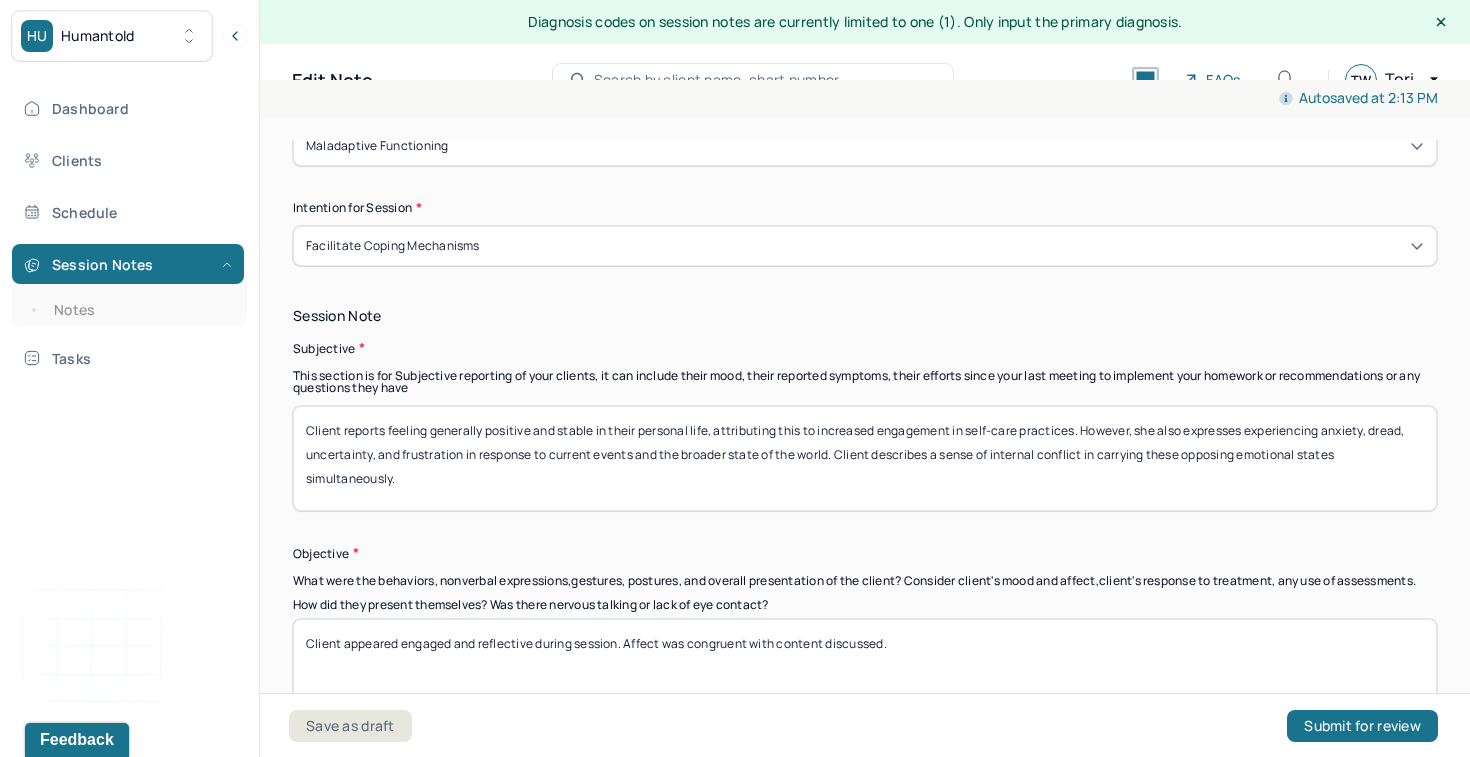 type on "TW" 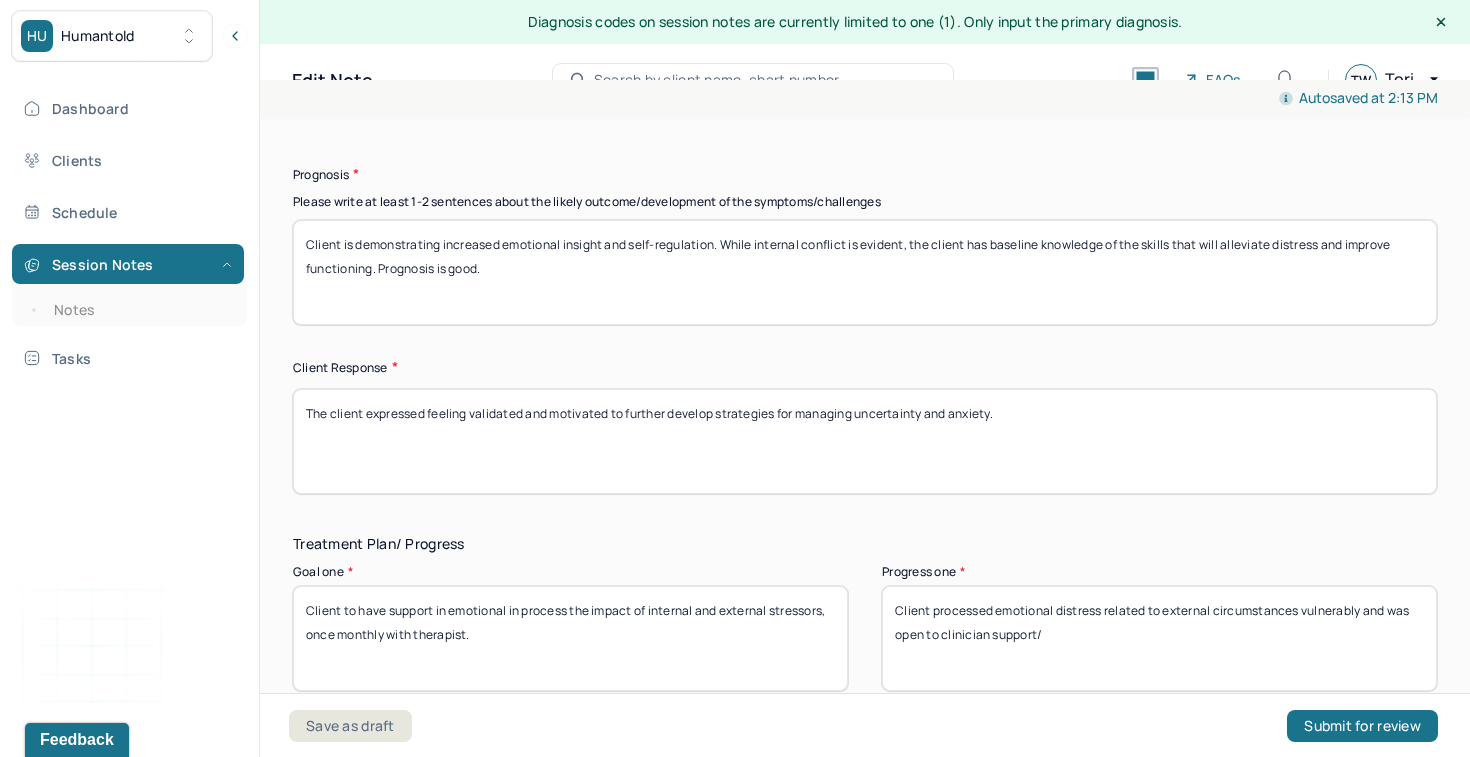 scroll, scrollTop: 3161, scrollLeft: 0, axis: vertical 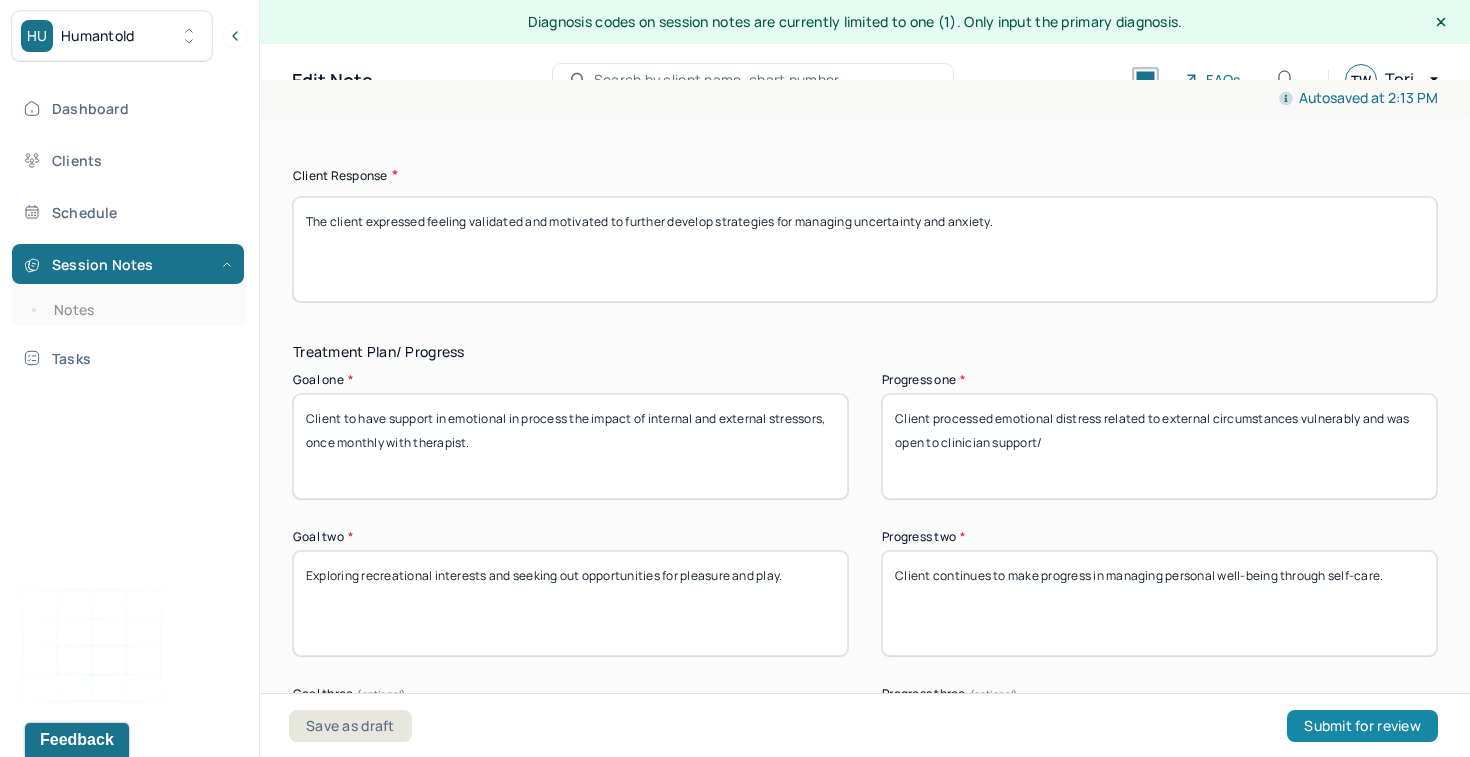 type on "Client reports feeling generally positive and stable in their personal life, attributing this to increased engagement in self-care practices. However, she also expresses experiencing anxiety, dread, uncertainty, and frustration in response to current events and the broader state of the world. Client describes a sense of internal conflict in carrying these opposing emotional states simultaneously." 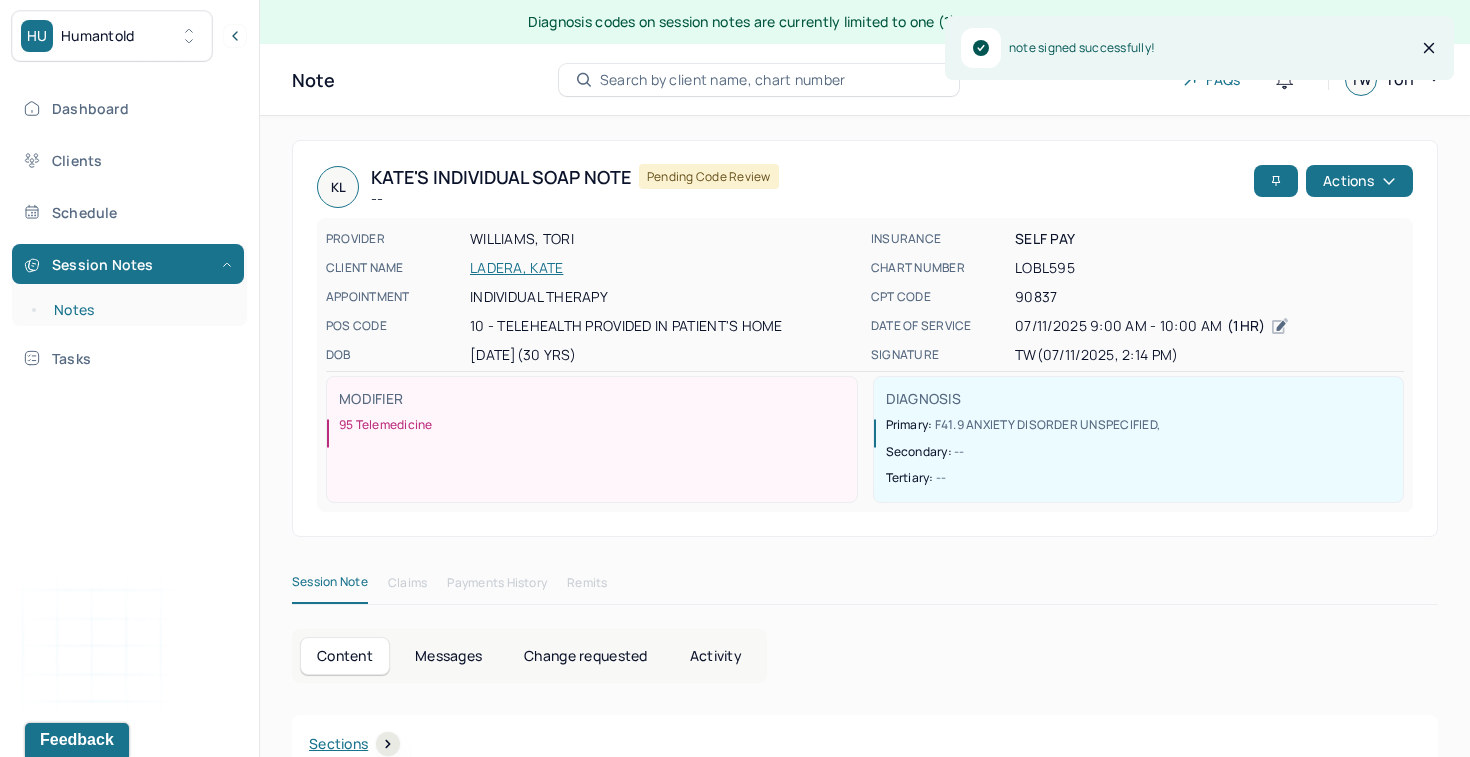 click on "Notes" at bounding box center [139, 310] 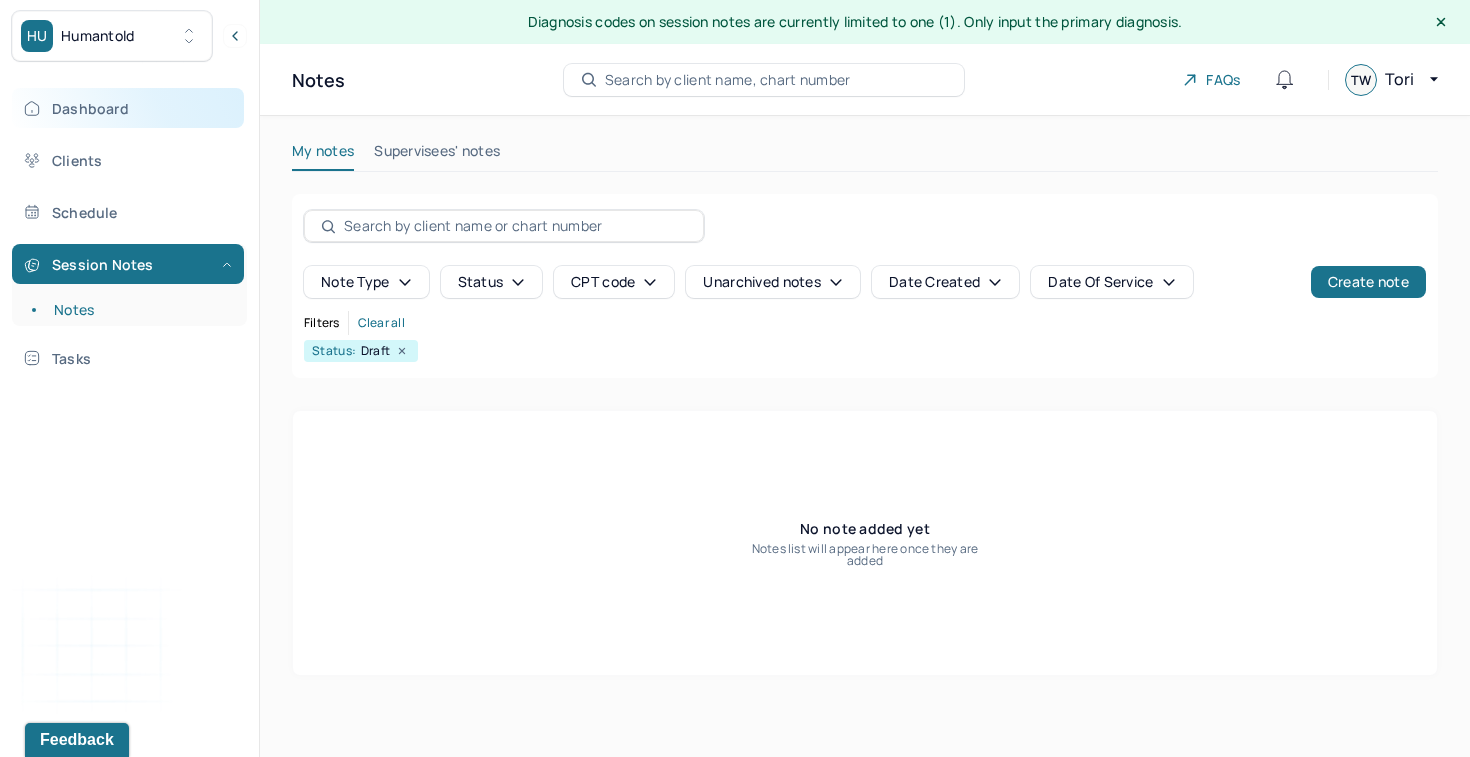 click on "Dashboard" at bounding box center [128, 108] 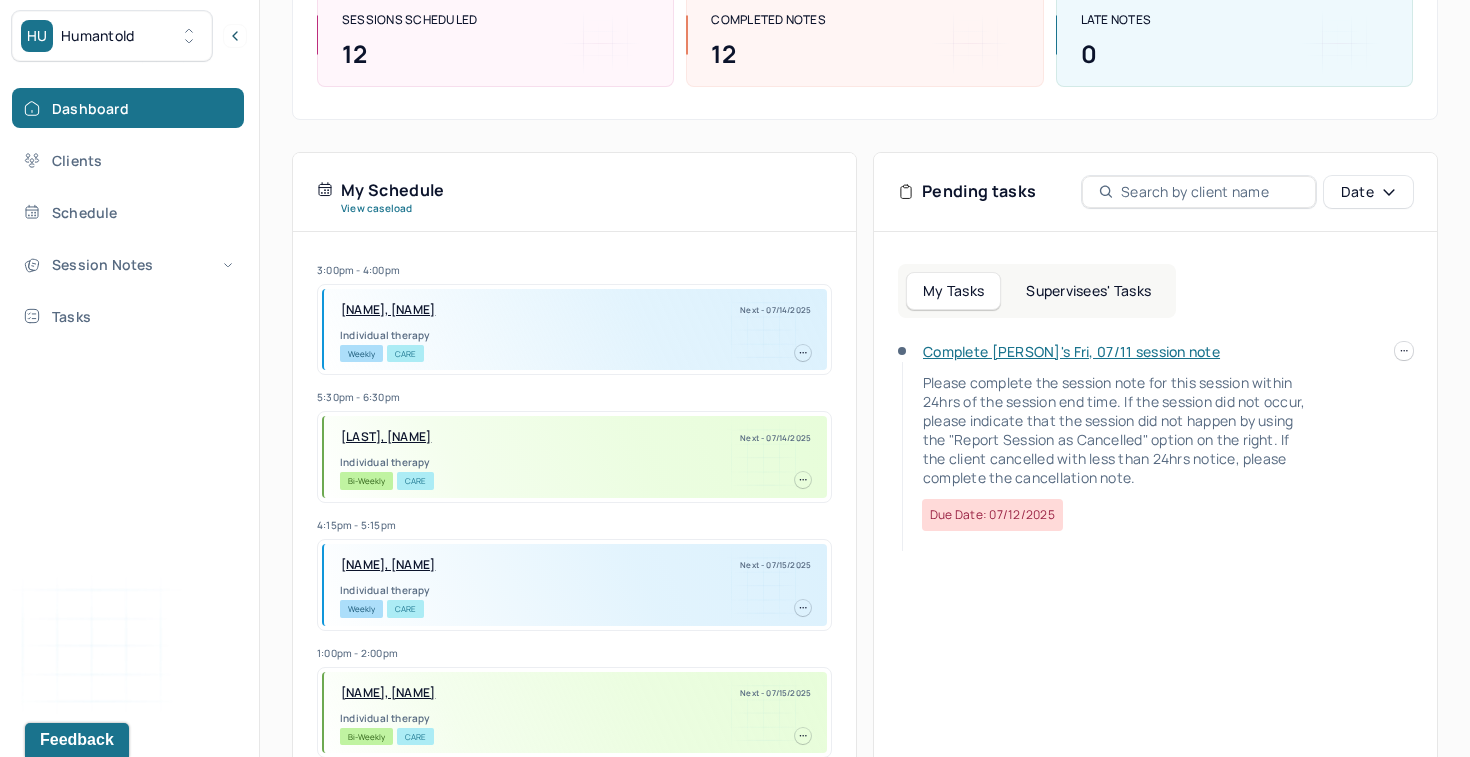 scroll, scrollTop: 331, scrollLeft: 0, axis: vertical 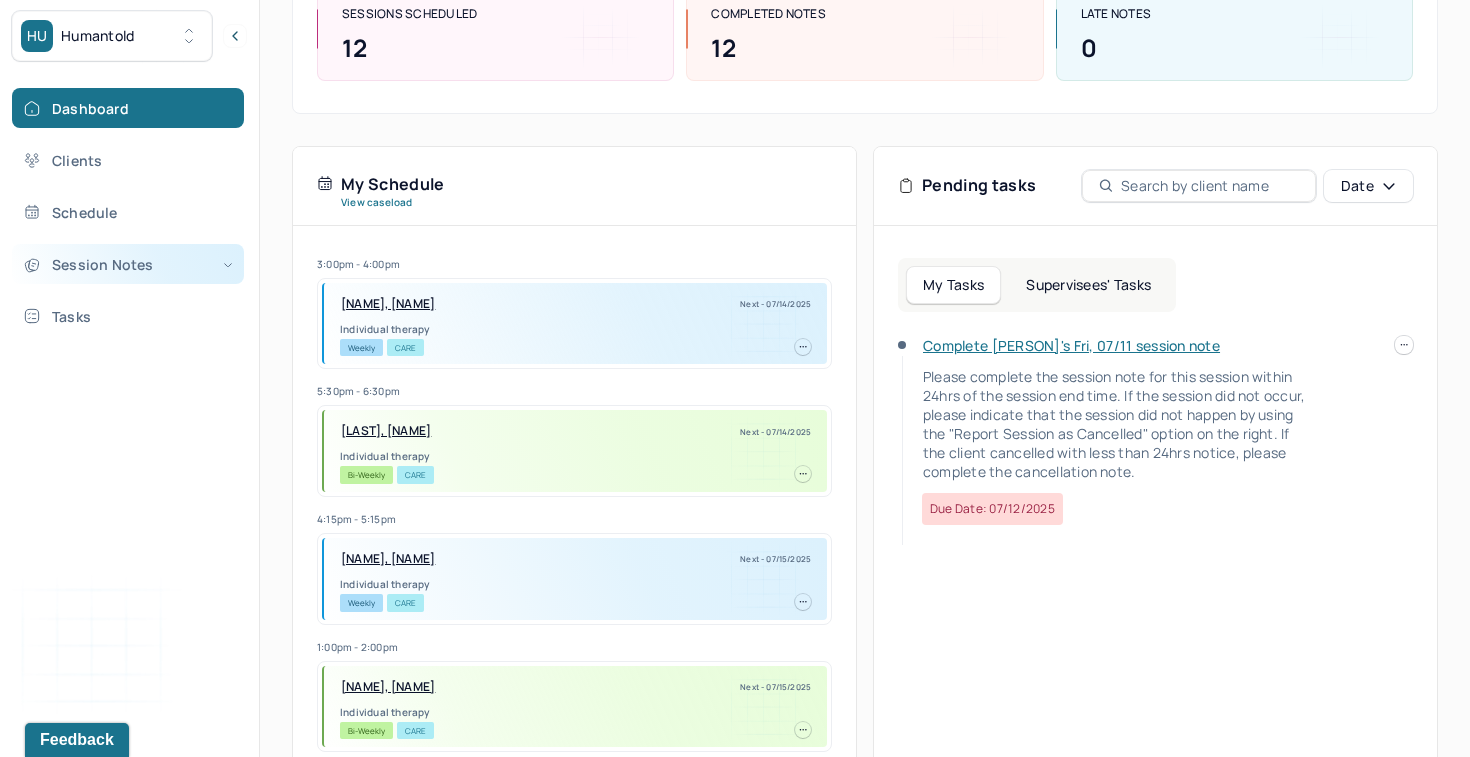 click on "Session Notes" at bounding box center (128, 264) 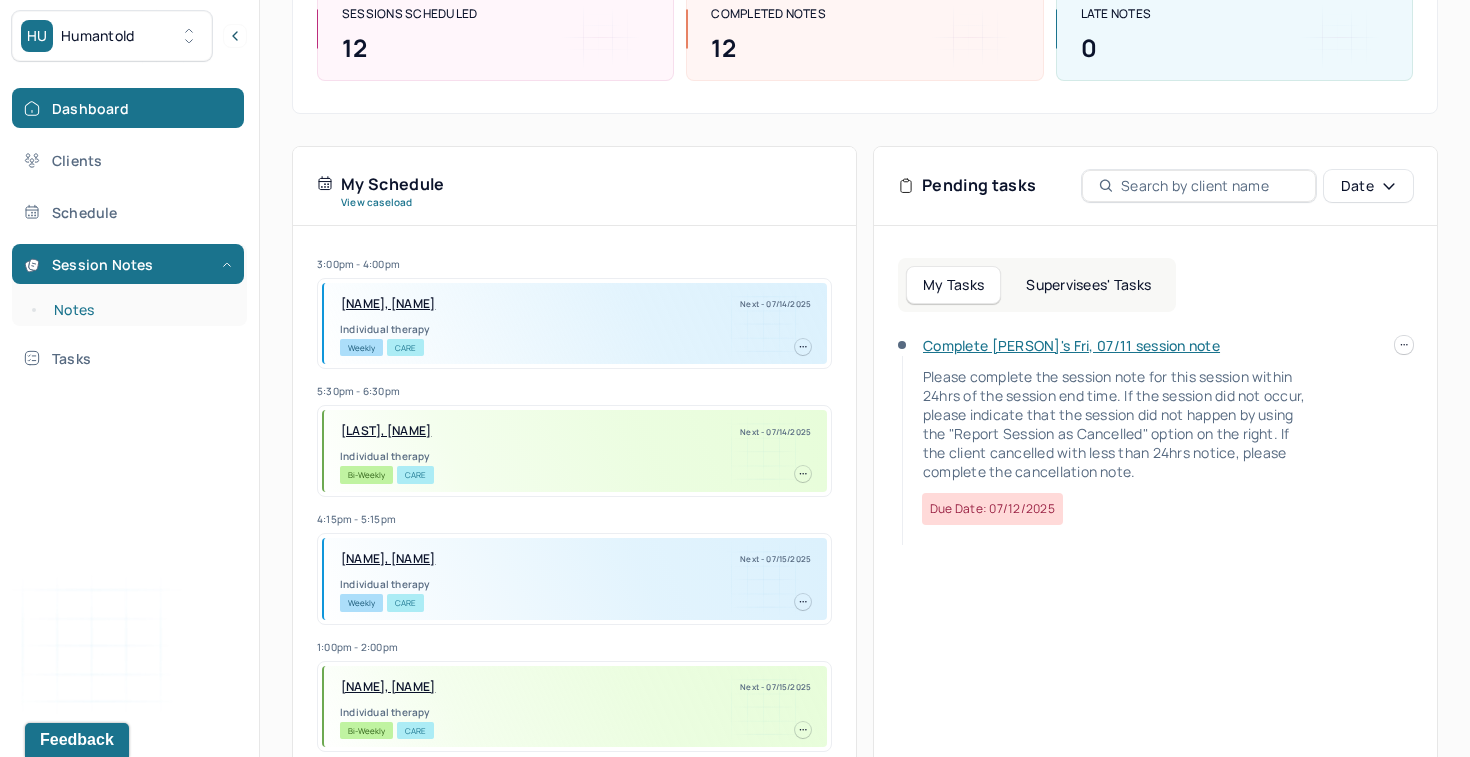 click on "Notes" at bounding box center (139, 310) 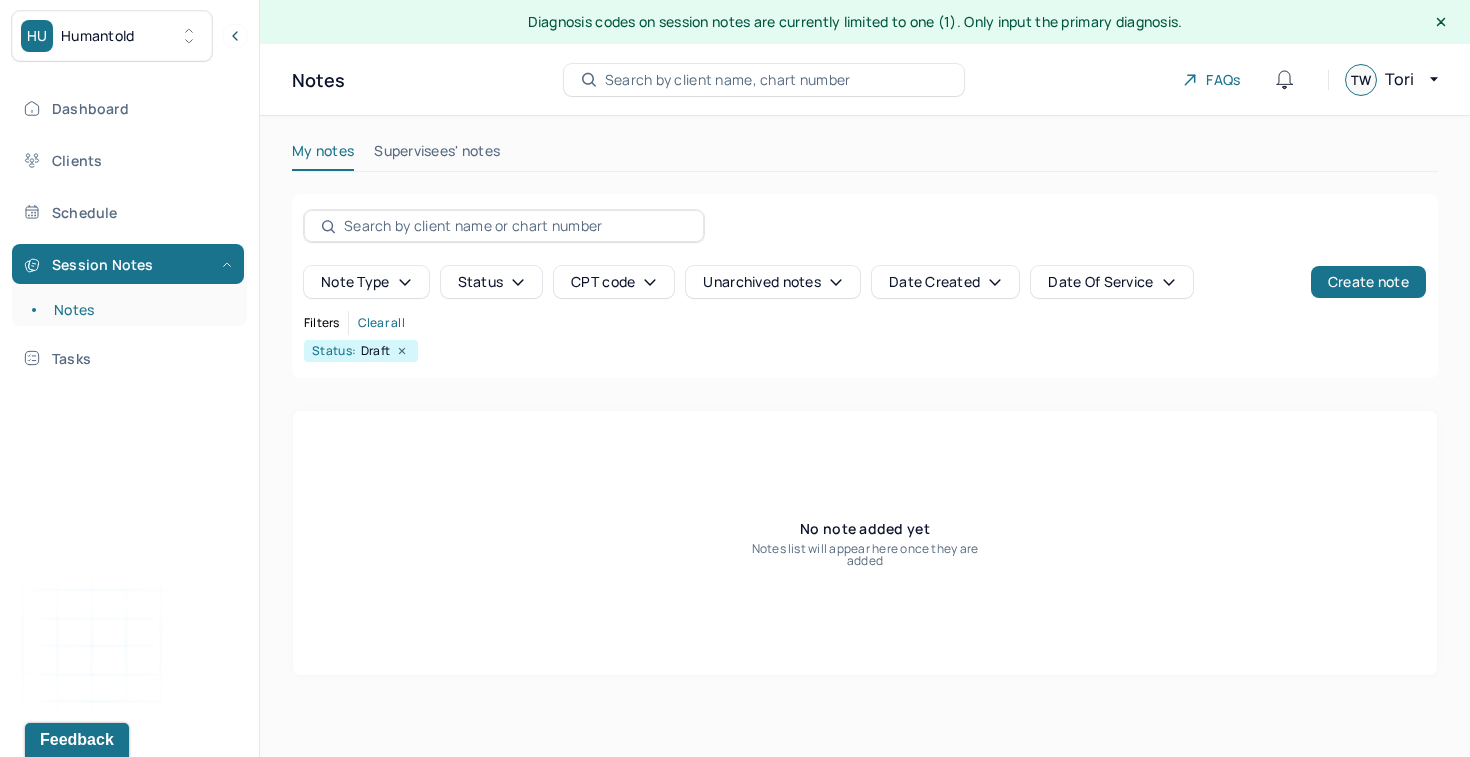click on "Note type     Status     CPT code     Unarchived notes     Date Created     Date Of Service     Create note   Filters   Clear all   Status: Draft" at bounding box center (865, 286) 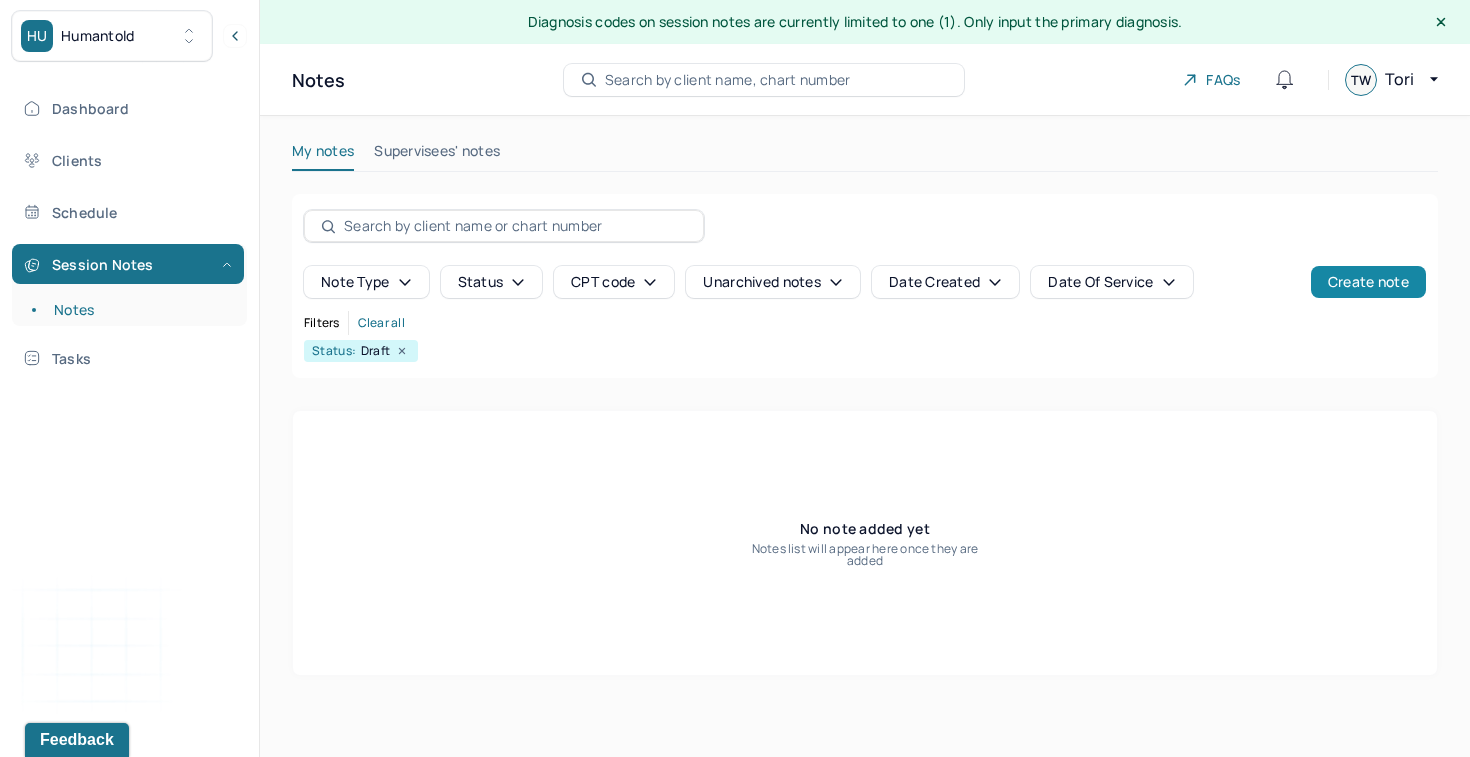 click on "Create note" at bounding box center [1368, 282] 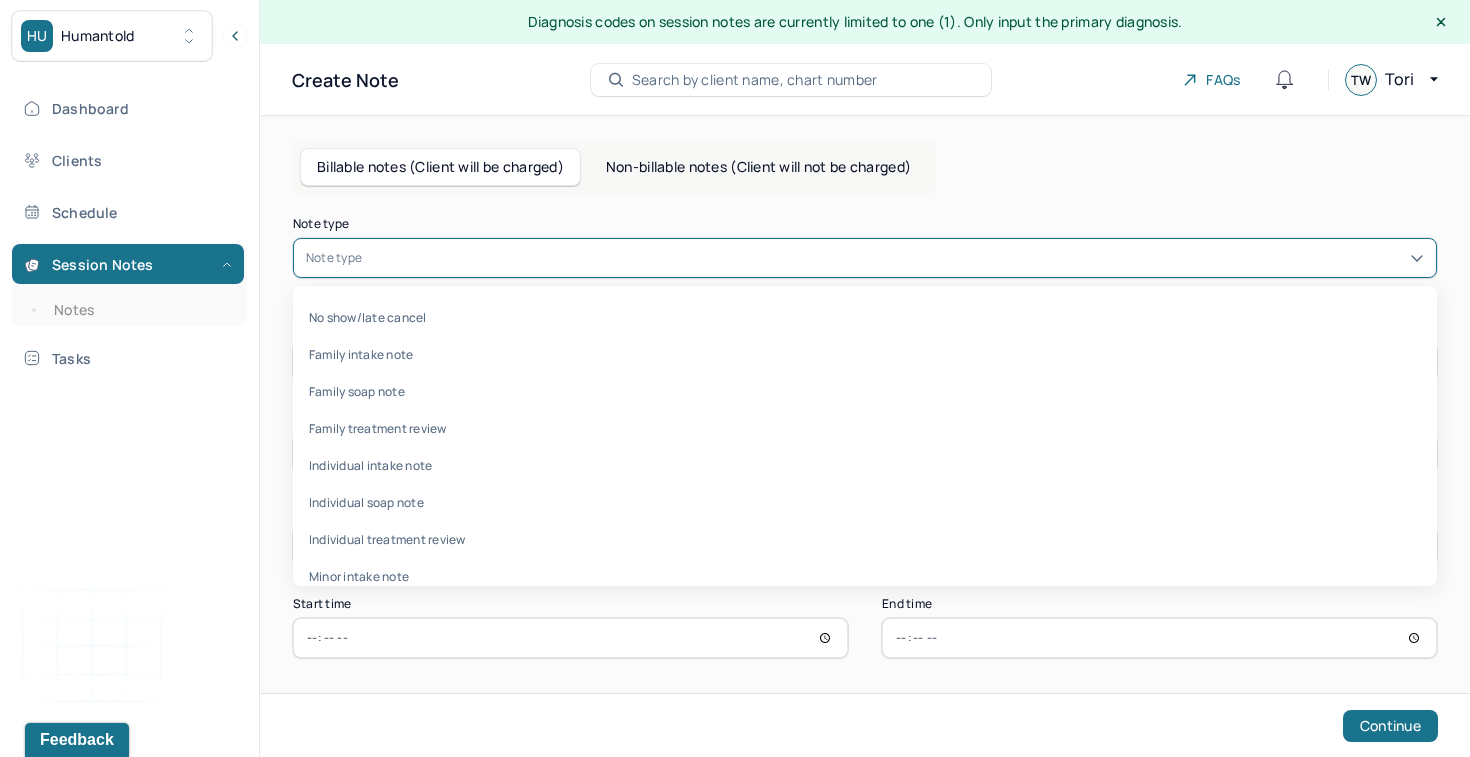 click at bounding box center (895, 258) 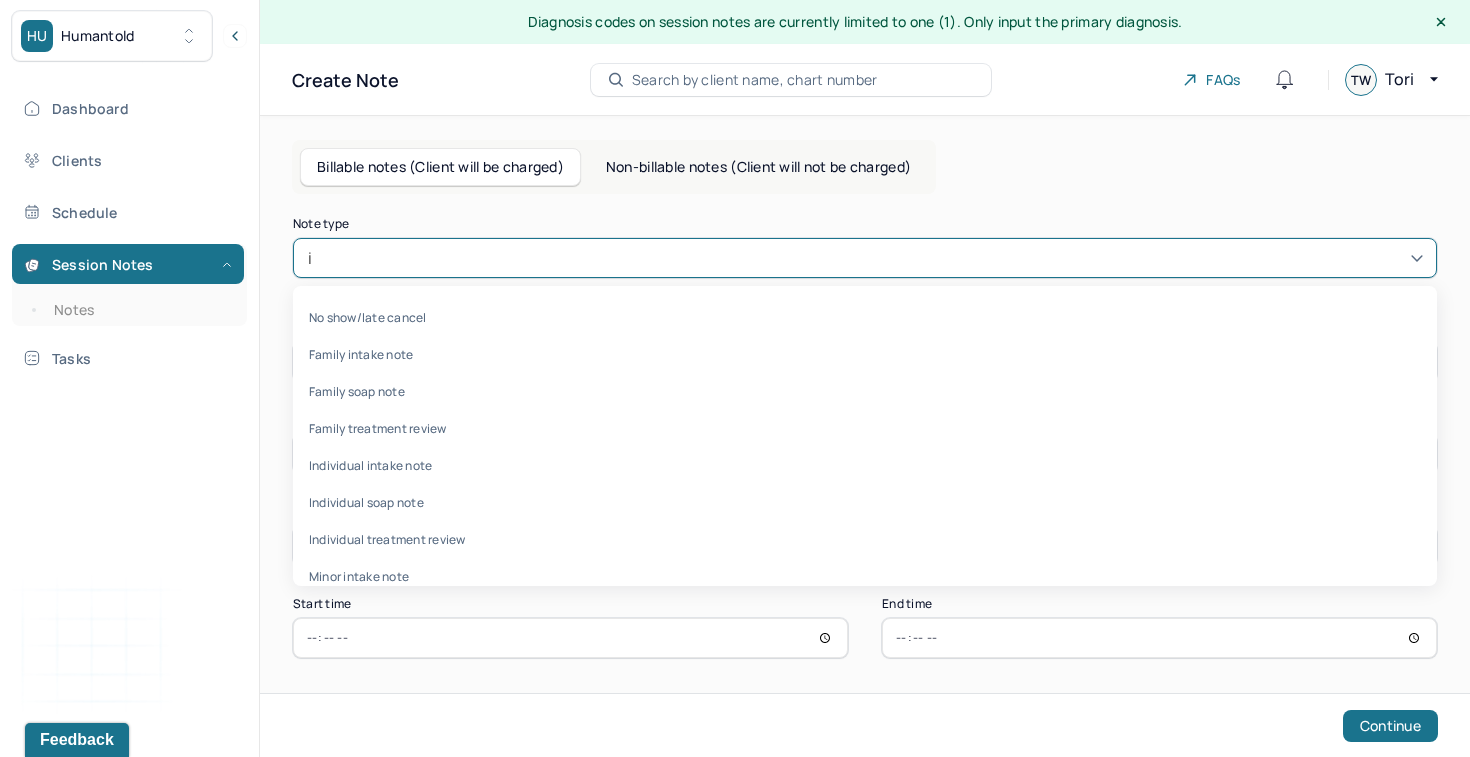 type on "in" 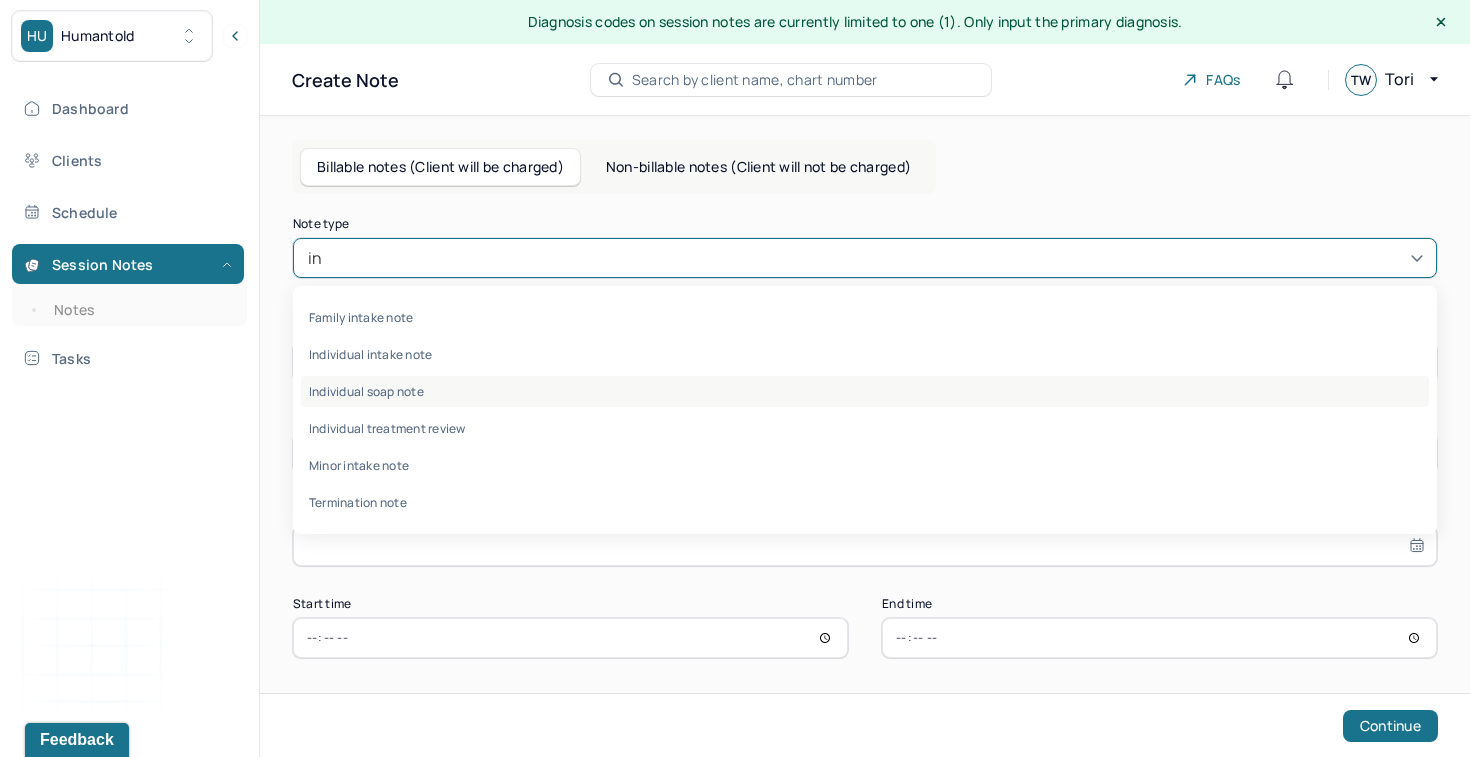 click on "Individual soap note" at bounding box center (865, 391) 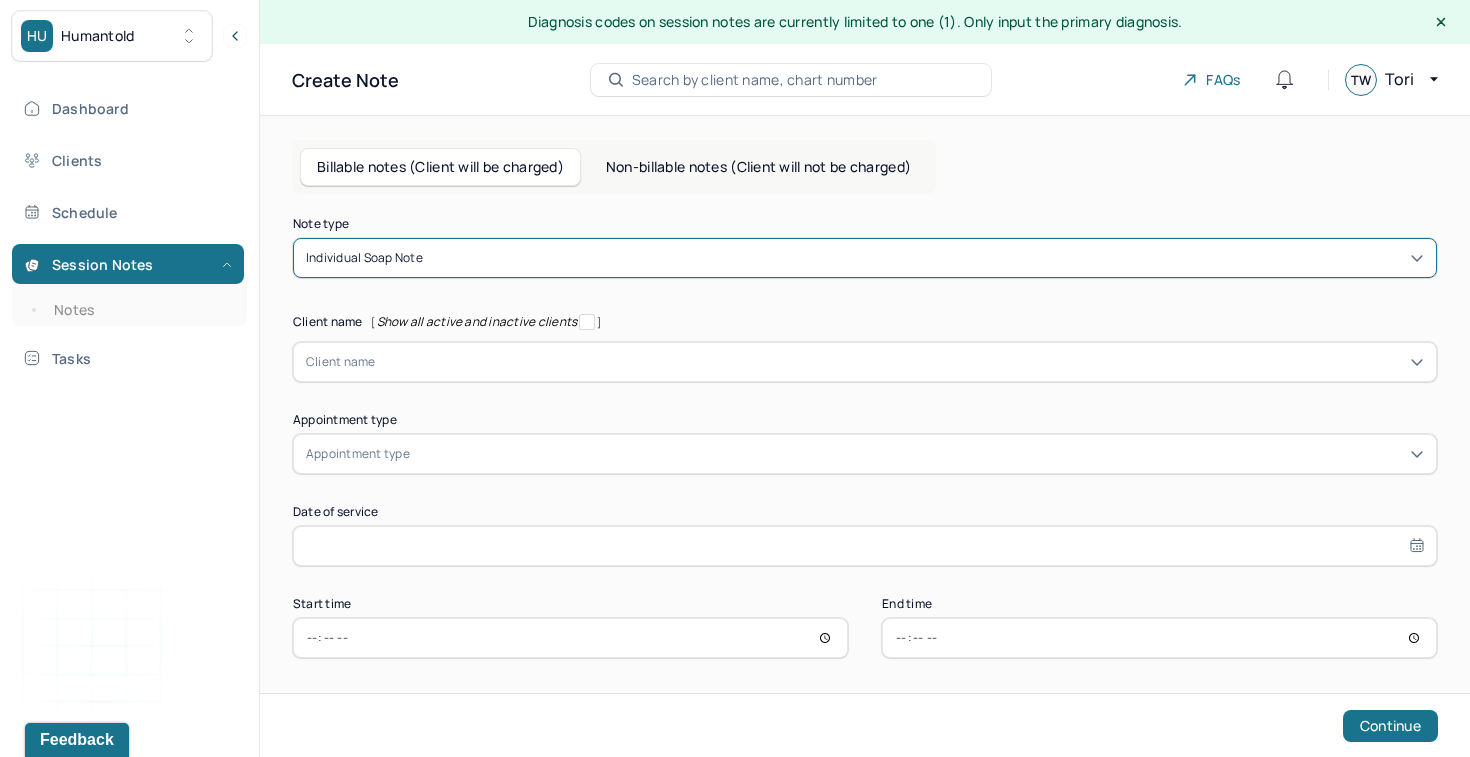 click at bounding box center [900, 362] 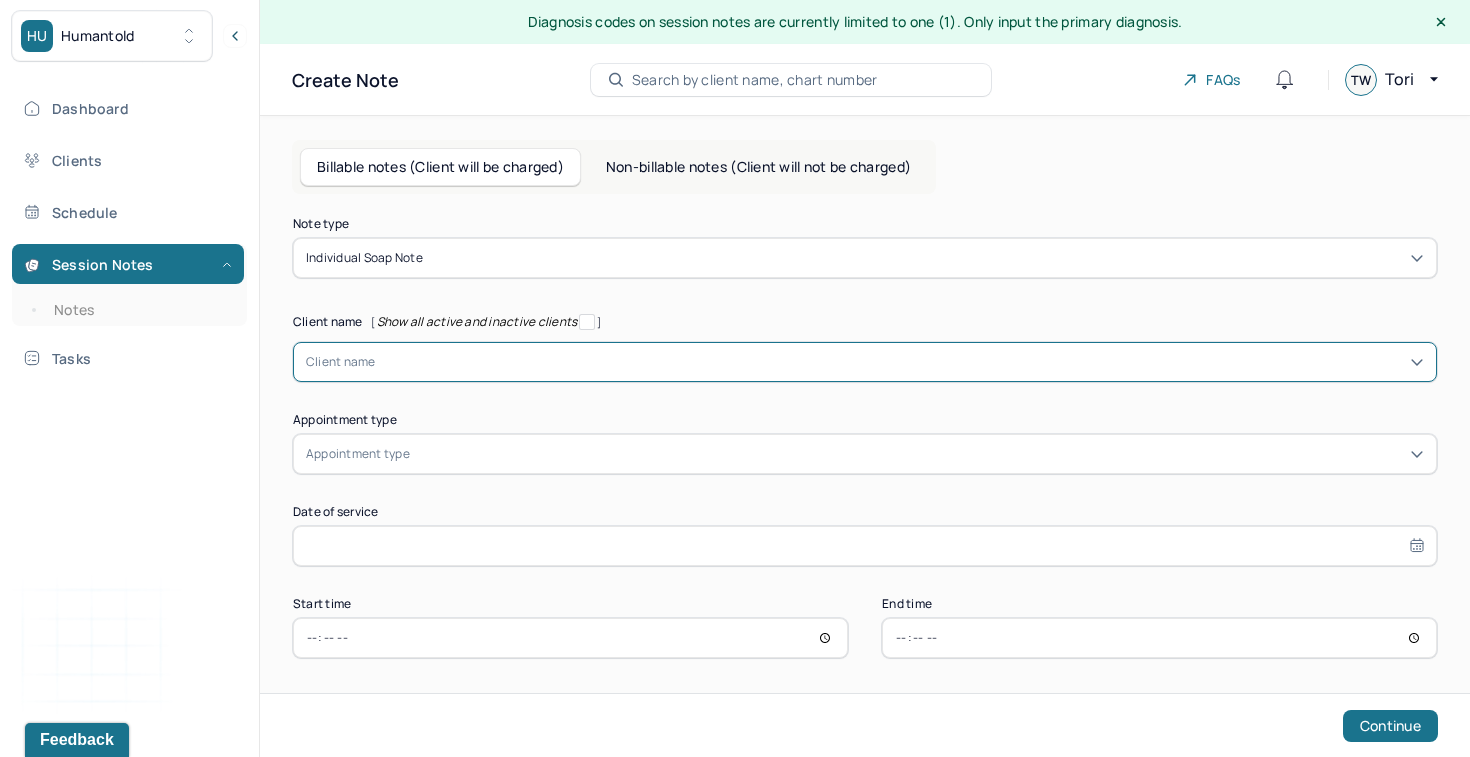 click at bounding box center [900, 362] 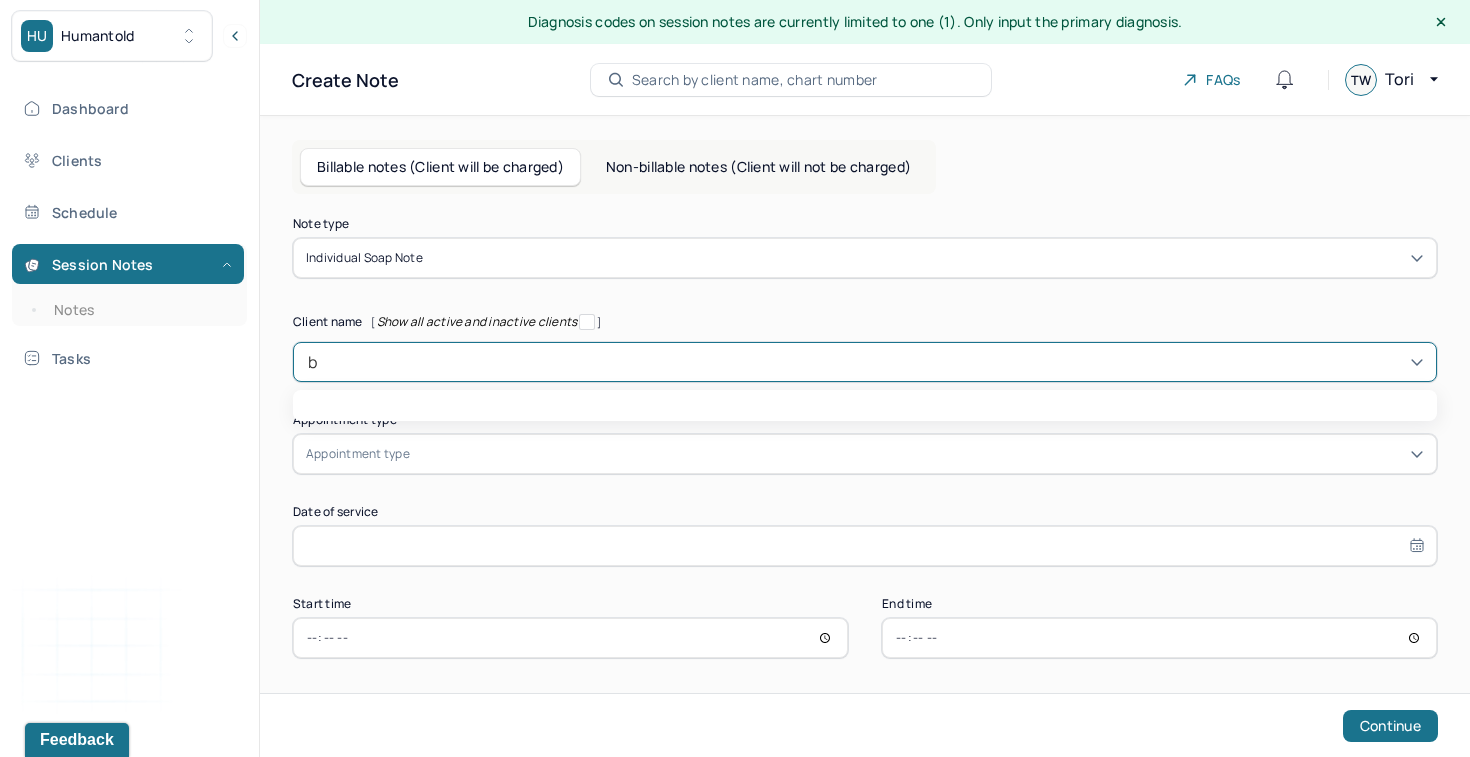 type on "br" 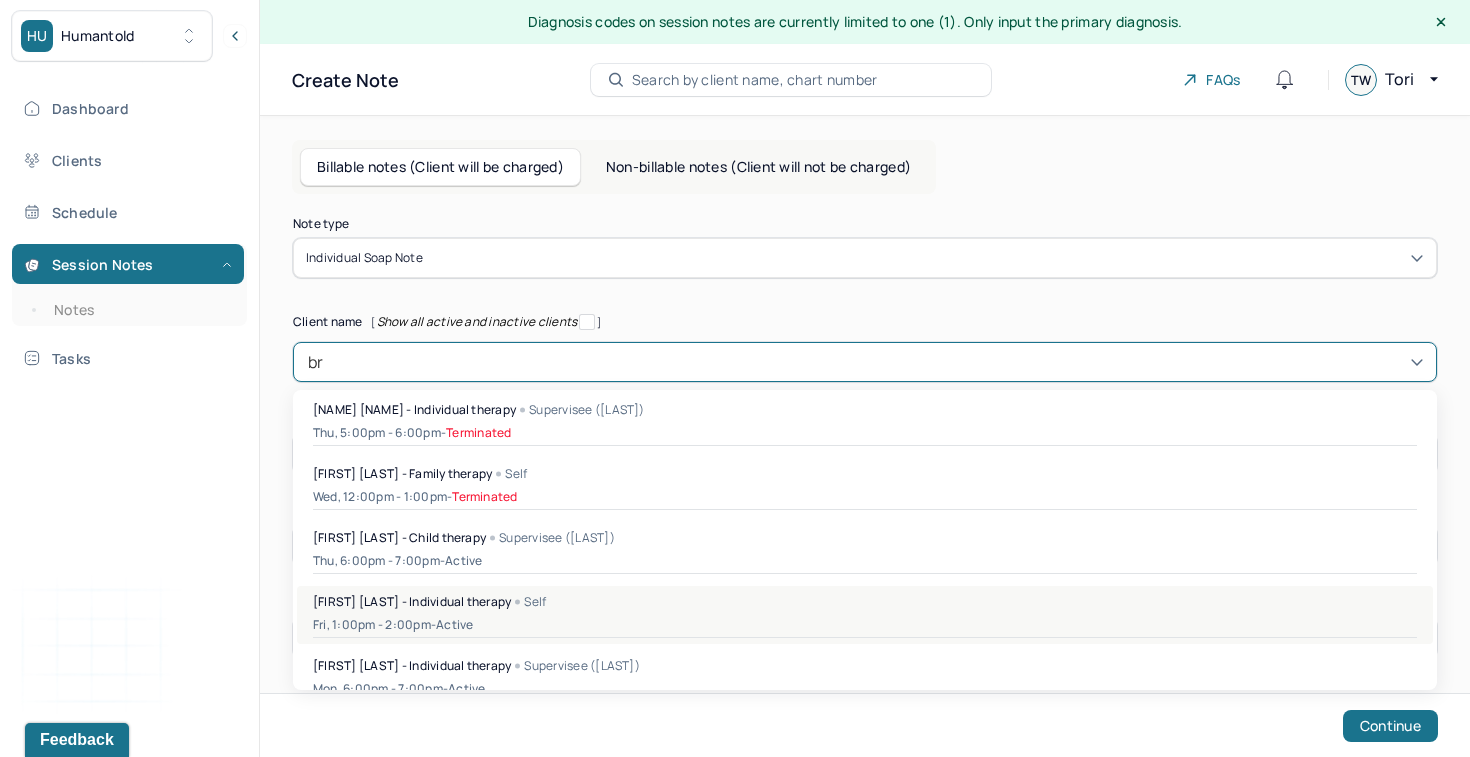 click on "[NAME] - Individual therapy Self
Fri, 1:00pm - 2:00pm  -  active" at bounding box center [865, 615] 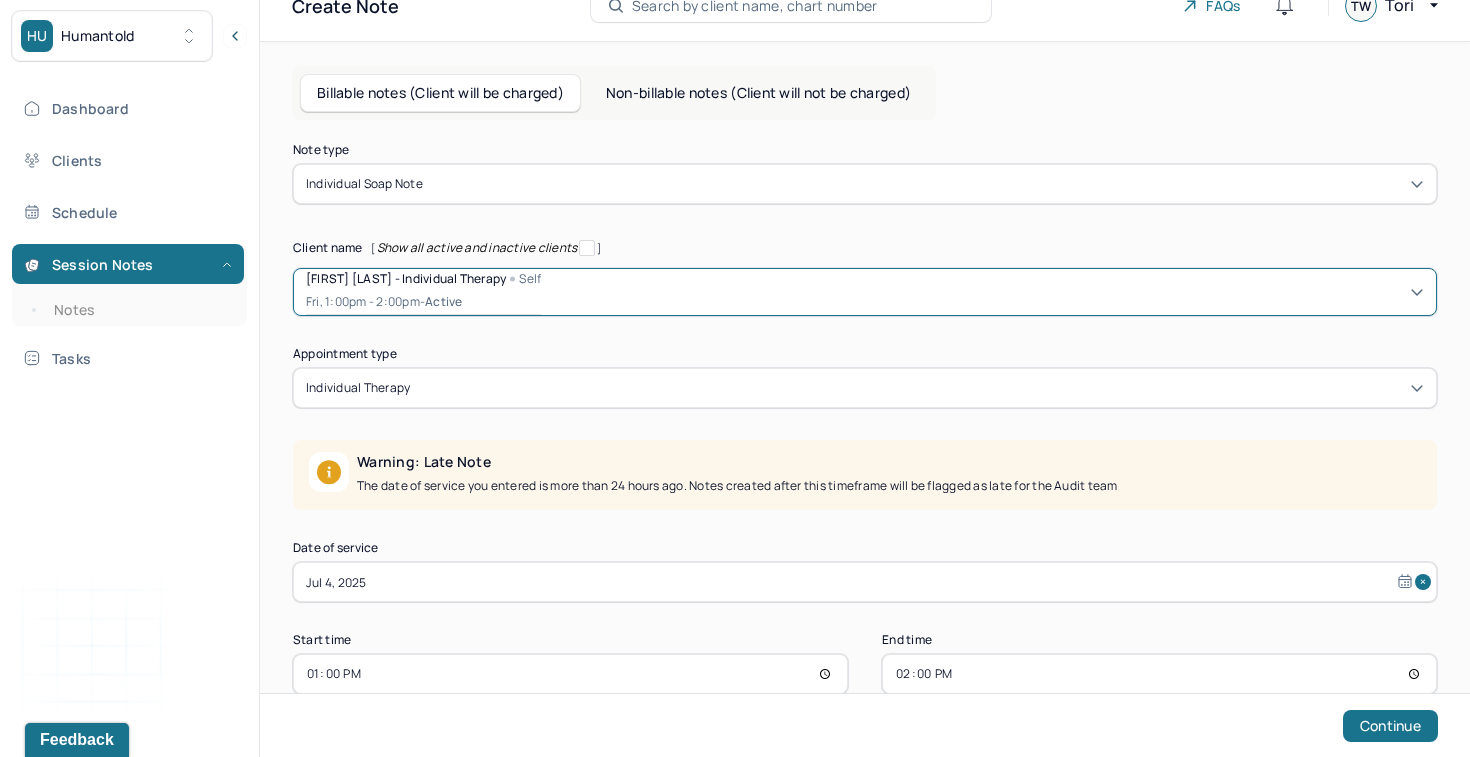 scroll, scrollTop: 93, scrollLeft: 0, axis: vertical 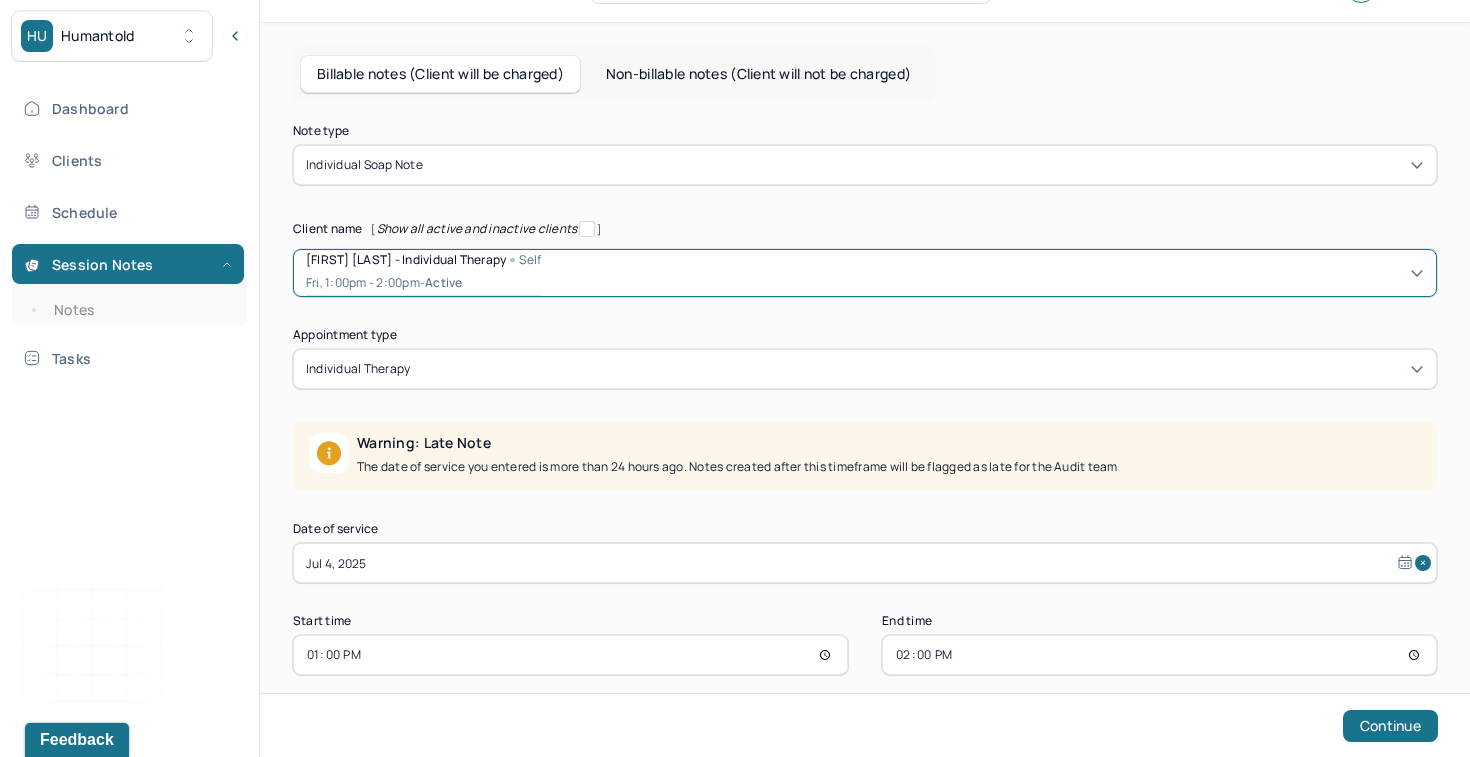 click on "Jul 4, 2025" at bounding box center [865, 563] 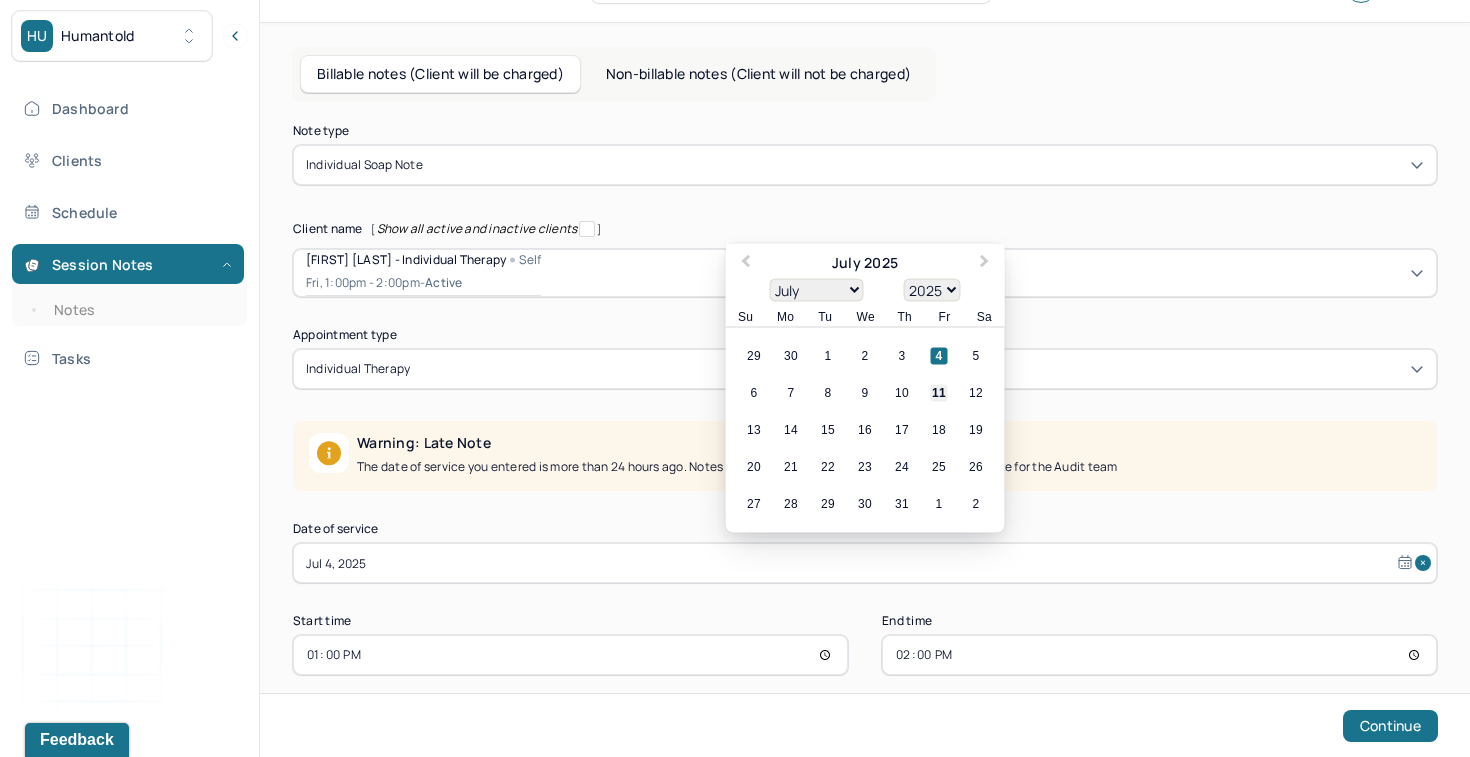click on "11" at bounding box center (939, 393) 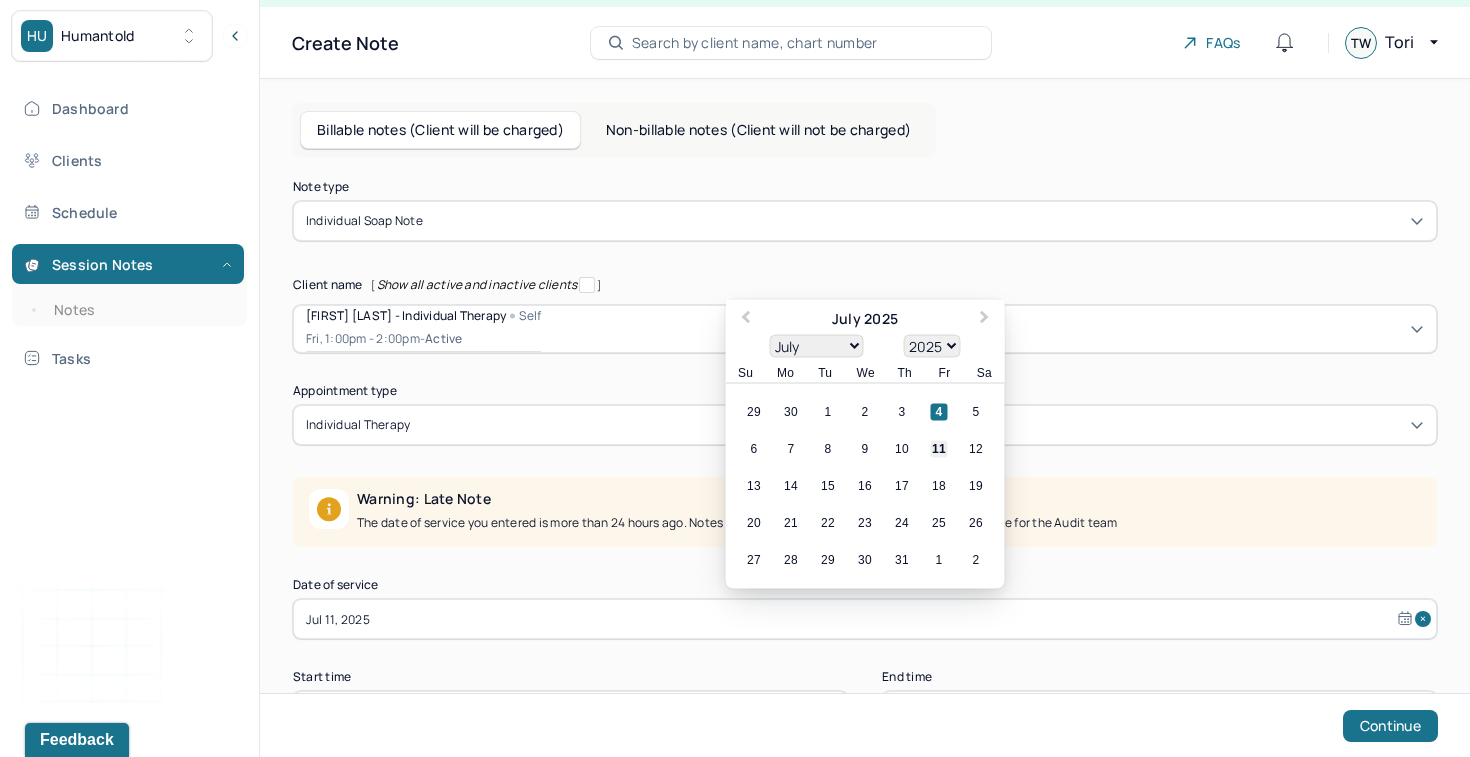 scroll, scrollTop: 14, scrollLeft: 0, axis: vertical 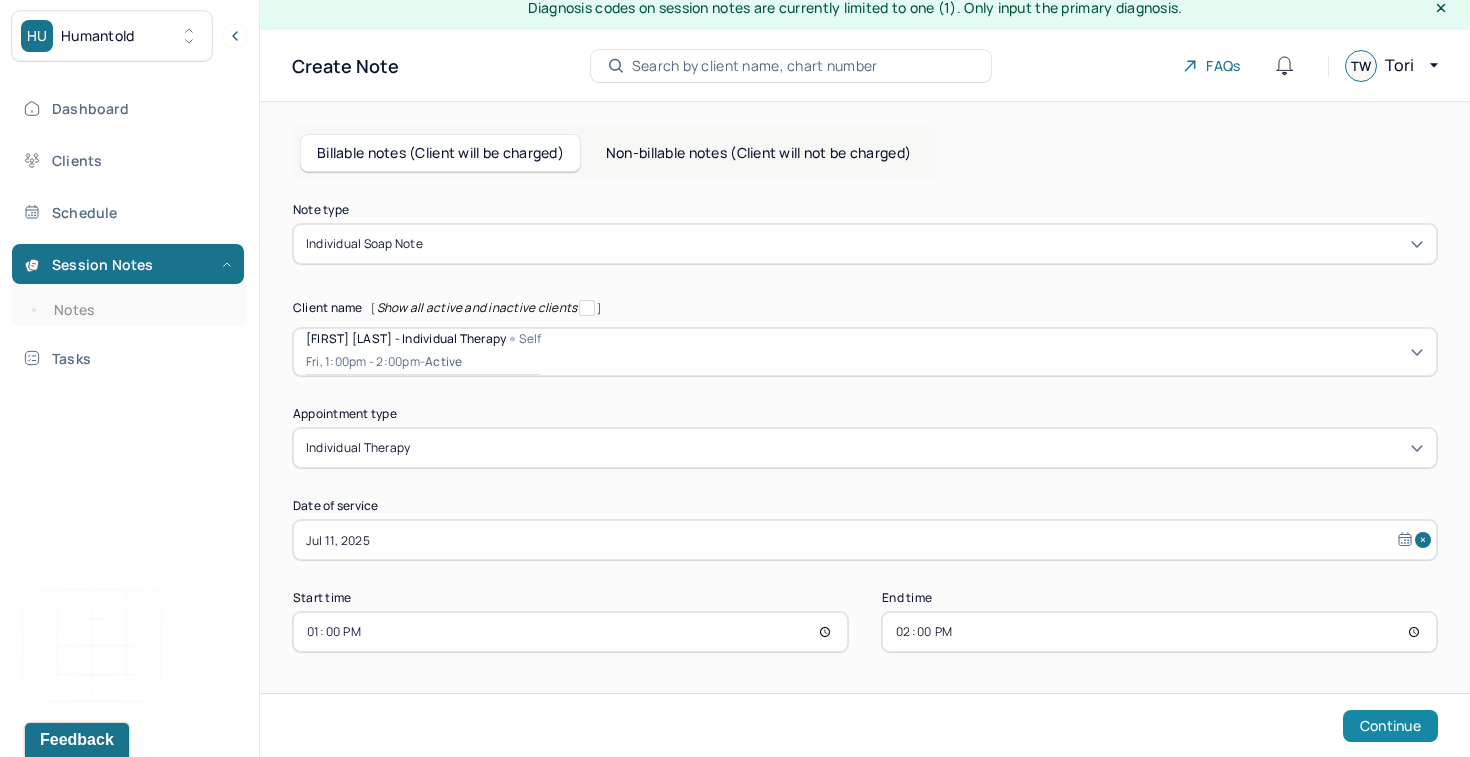 click on "Continue" at bounding box center [1390, 726] 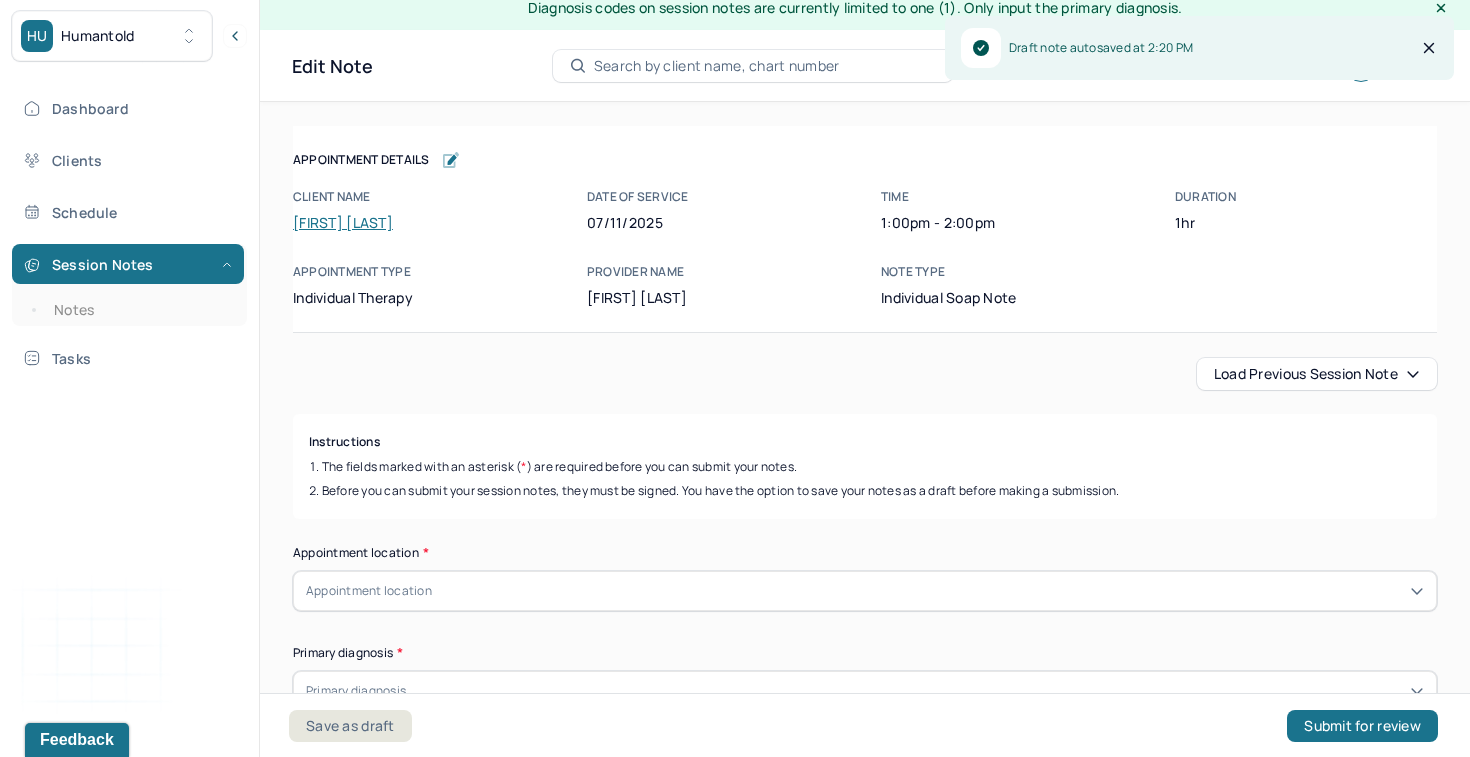 click on "Load previous session note" at bounding box center (1317, 374) 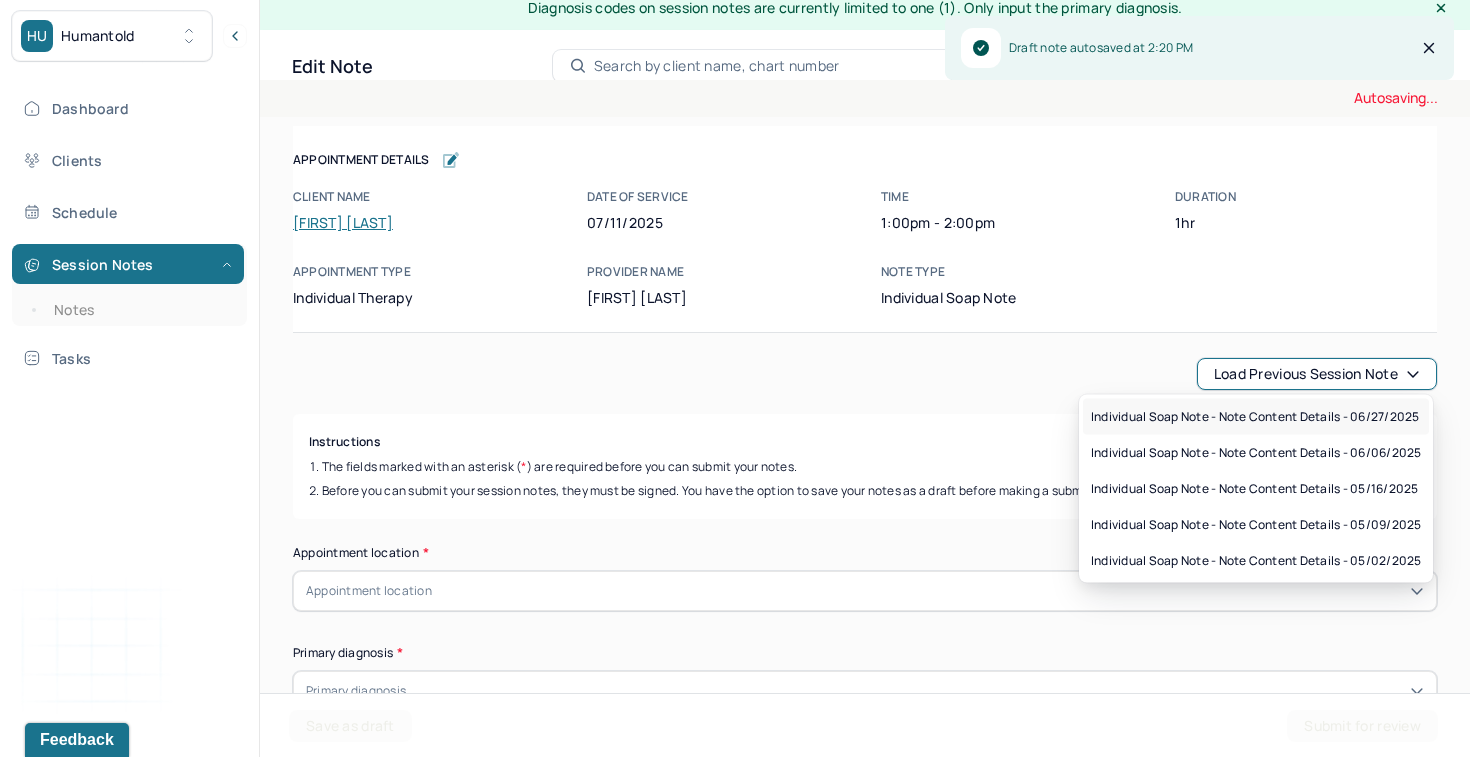 click on "Individual soap note   - Note content Details -   06/27/2025" at bounding box center [1255, 417] 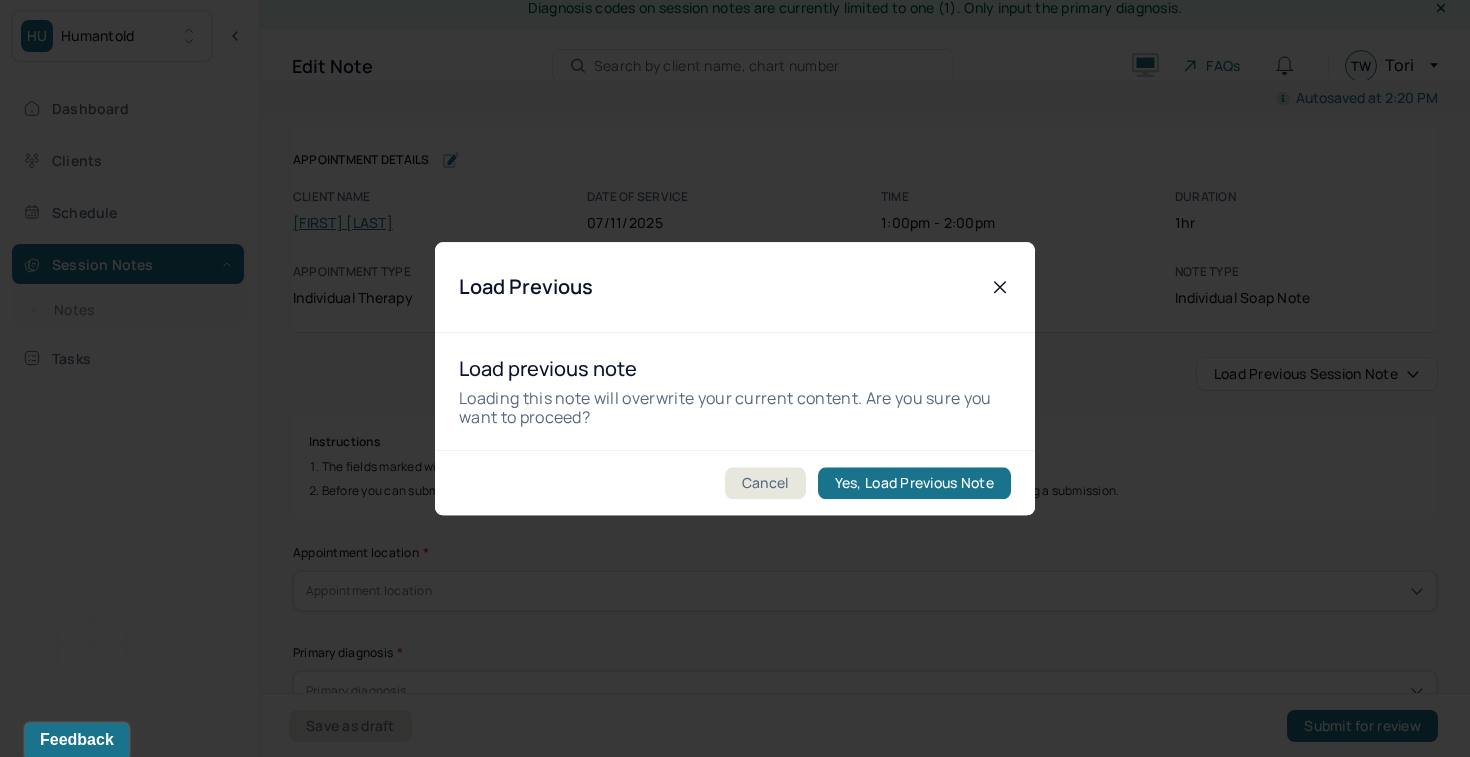 click on "Cancel     Yes, Load Previous Note" at bounding box center [735, 482] 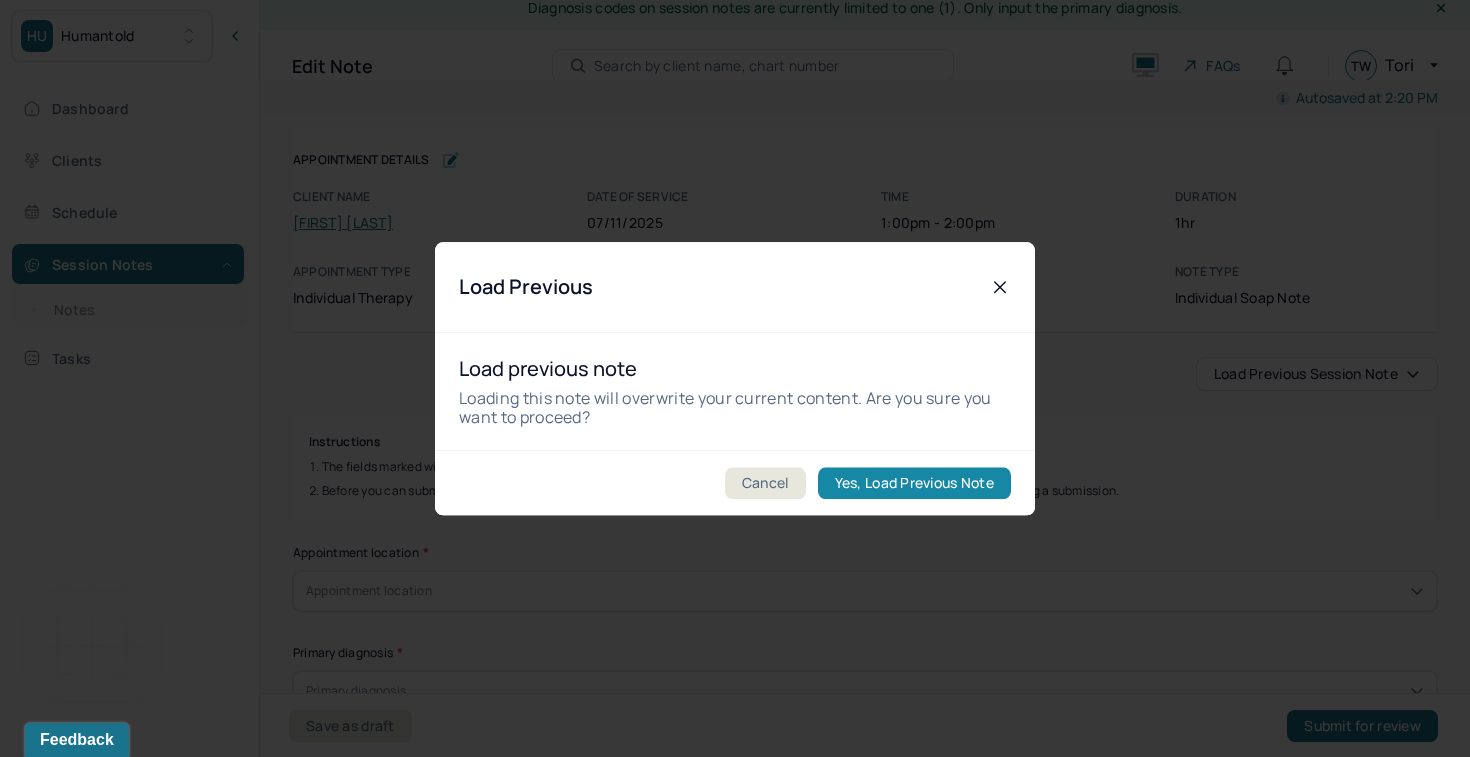 click on "Yes, Load Previous Note" at bounding box center (914, 483) 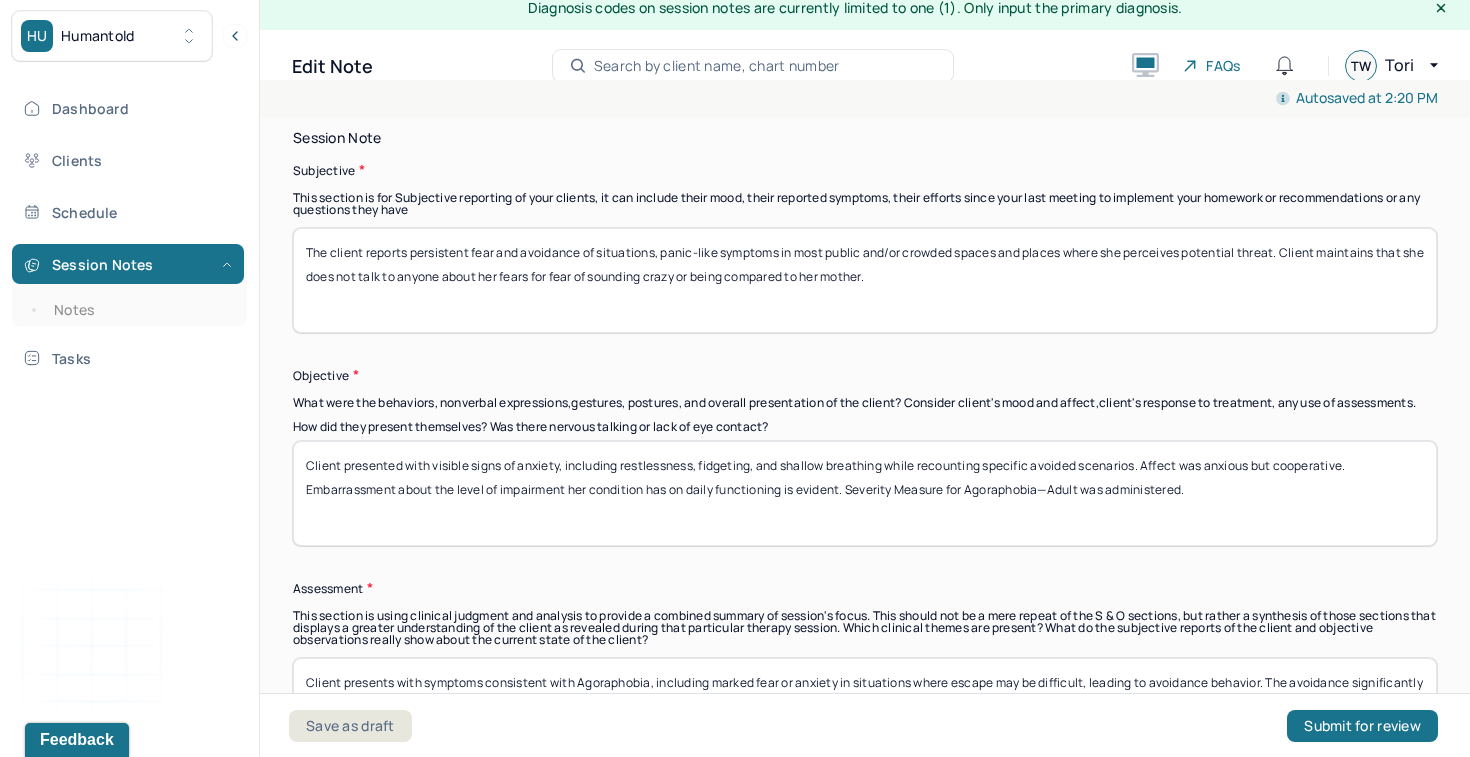 scroll, scrollTop: 1456, scrollLeft: 0, axis: vertical 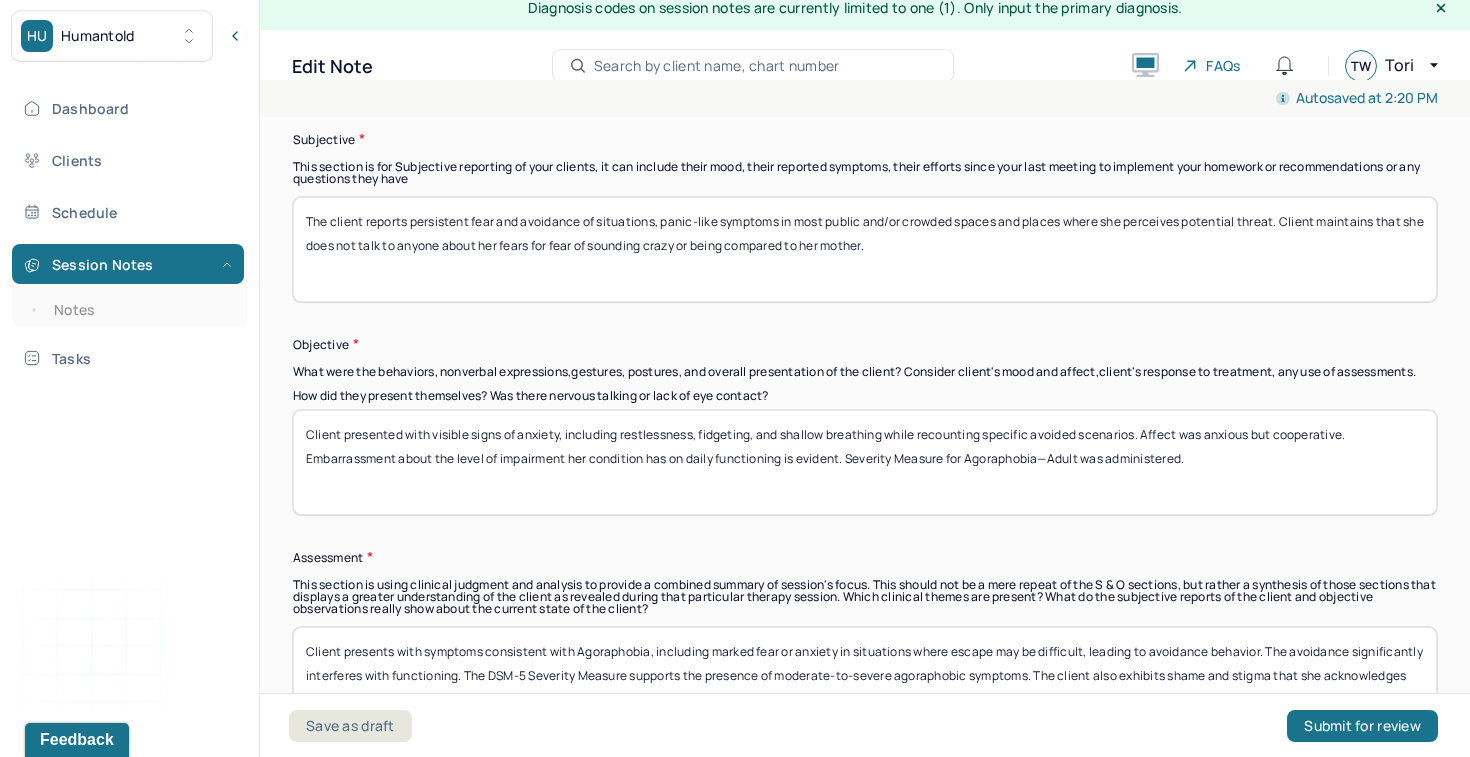 drag, startPoint x: 937, startPoint y: 236, endPoint x: 524, endPoint y: 179, distance: 416.91486 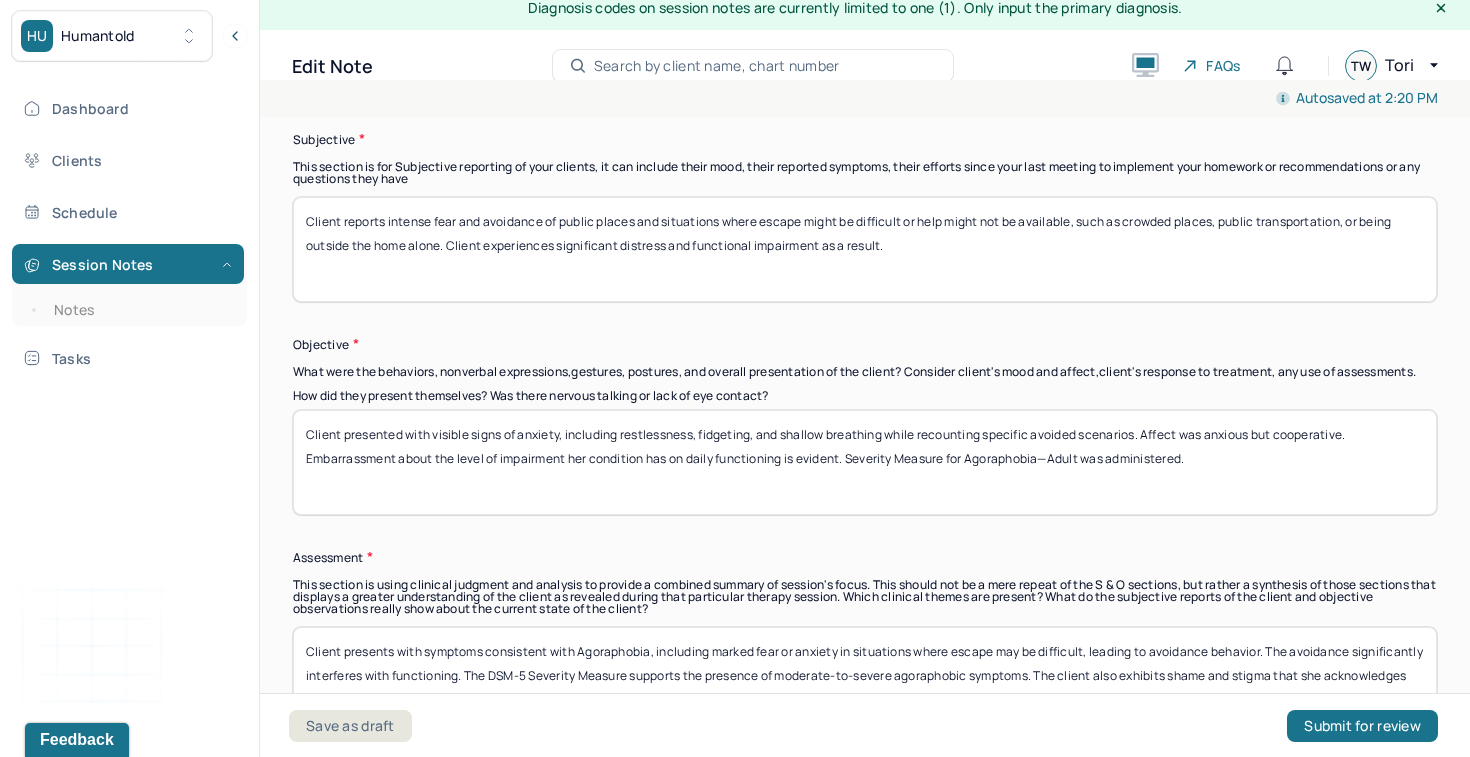 drag, startPoint x: 483, startPoint y: 243, endPoint x: 338, endPoint y: 219, distance: 146.9728 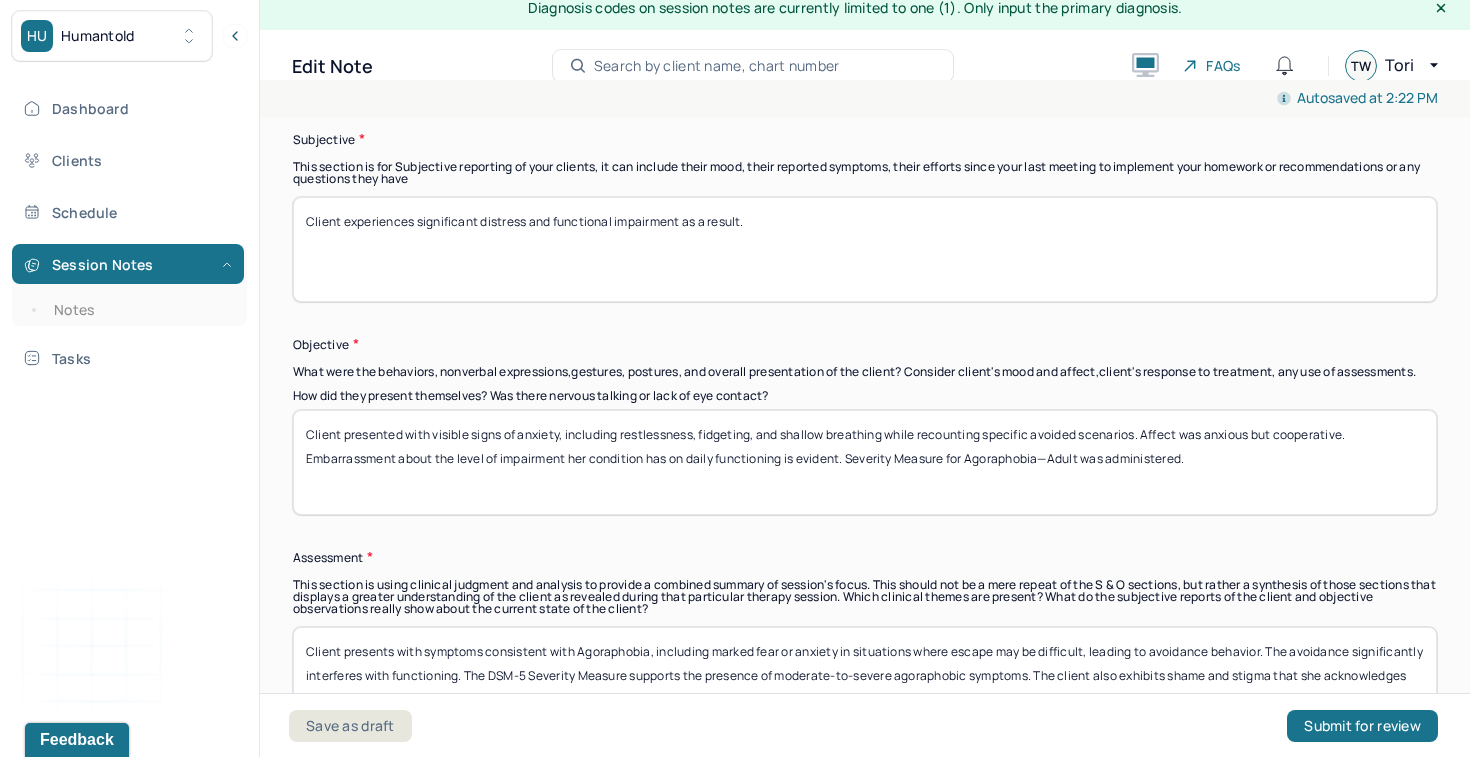 click on "Session Note Subjective This section is for Subjective reporting of your clients, it can include their mood, their reported symptoms, their efforts since your last meeting to implement your homework or recommendations or any questions they have Clientexperiences significant distress and functional impairment as a result. Objective What were the behaviors, nonverbal expressions,gestures, postures, and overall presentation of the client? Consider client's mood and affect,client's response to treatment, any use of assessments. How did they present themselves? Was there nervous talking or lack of eye contact? Client presented with visible signs of anxiety, including restlessness, fidgeting, and shallow breathing while recounting specific avoided scenarios. Affect was anxious but cooperative. Embarrassment about the level of impairment her condition has on daily functioning is evident. Severity Measure for Agoraphobia—Adult was administered.  Assessment" at bounding box center [865, 414] 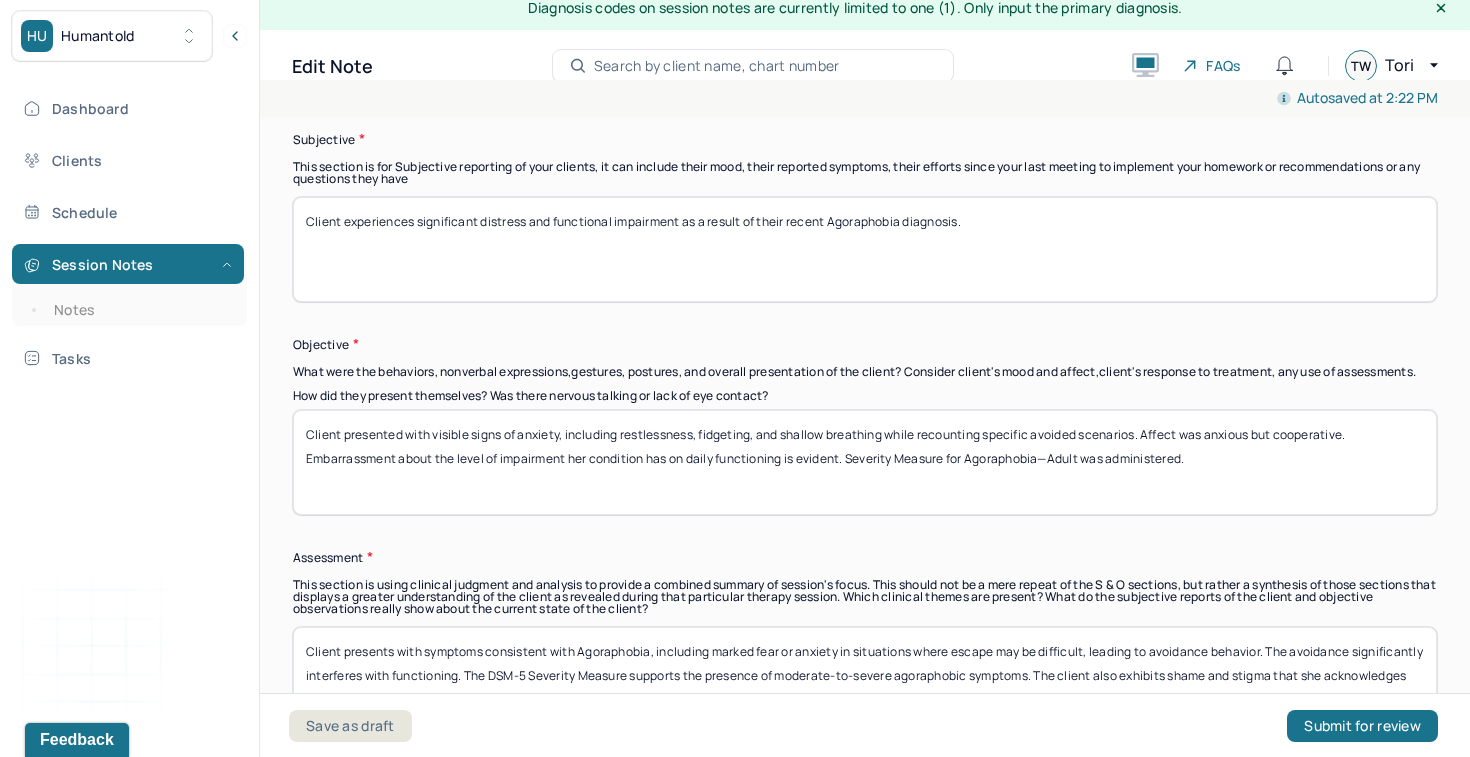 paste on "Client reports experiencing shame and embarrassment about their recent diagnosis of agoraphobia." 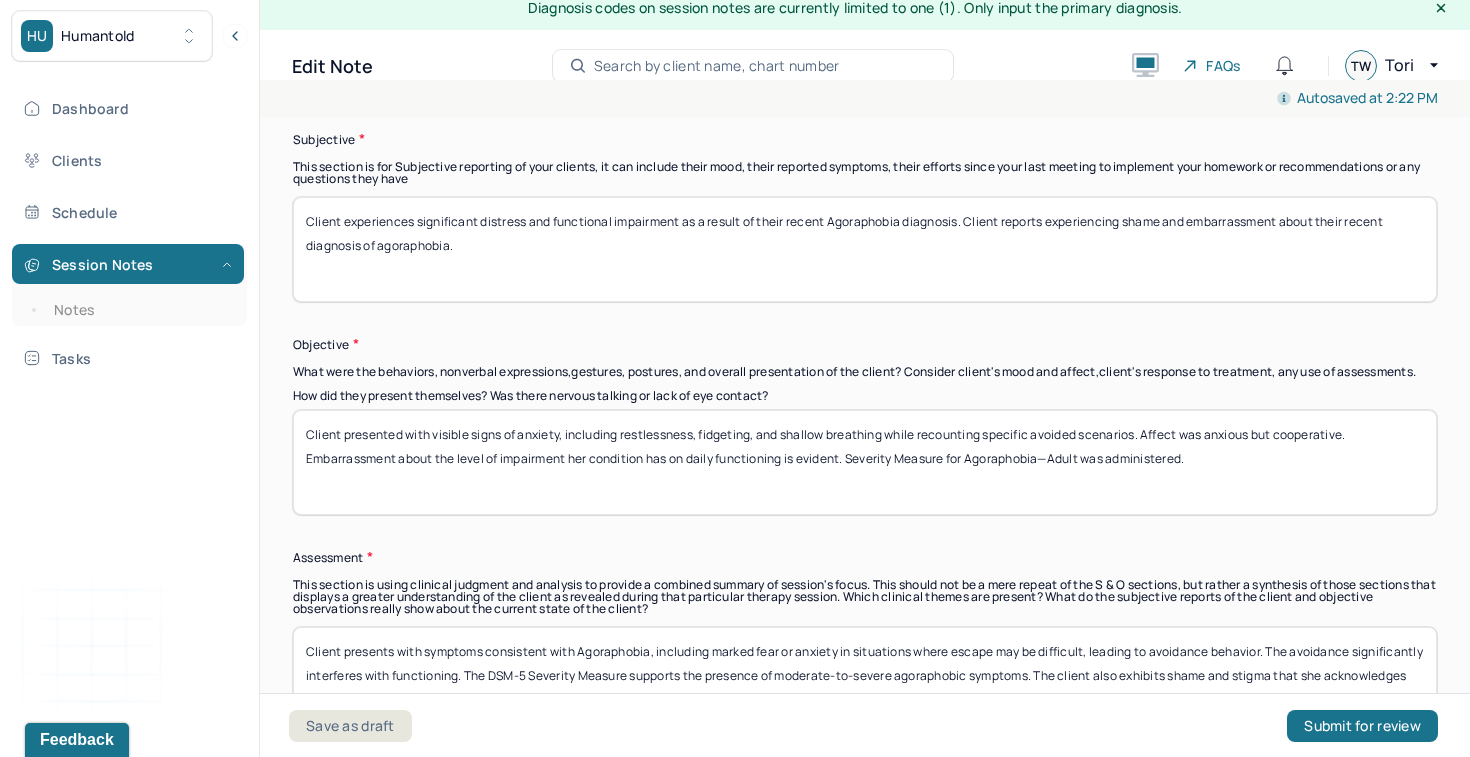 click on "Client experiences significant distress and functional impairment as a result of their recent Agoraphobia diagnosis. Client reports experiencing shame and embarrassment about their recent diagnosis of agoraphobia." at bounding box center [865, 249] 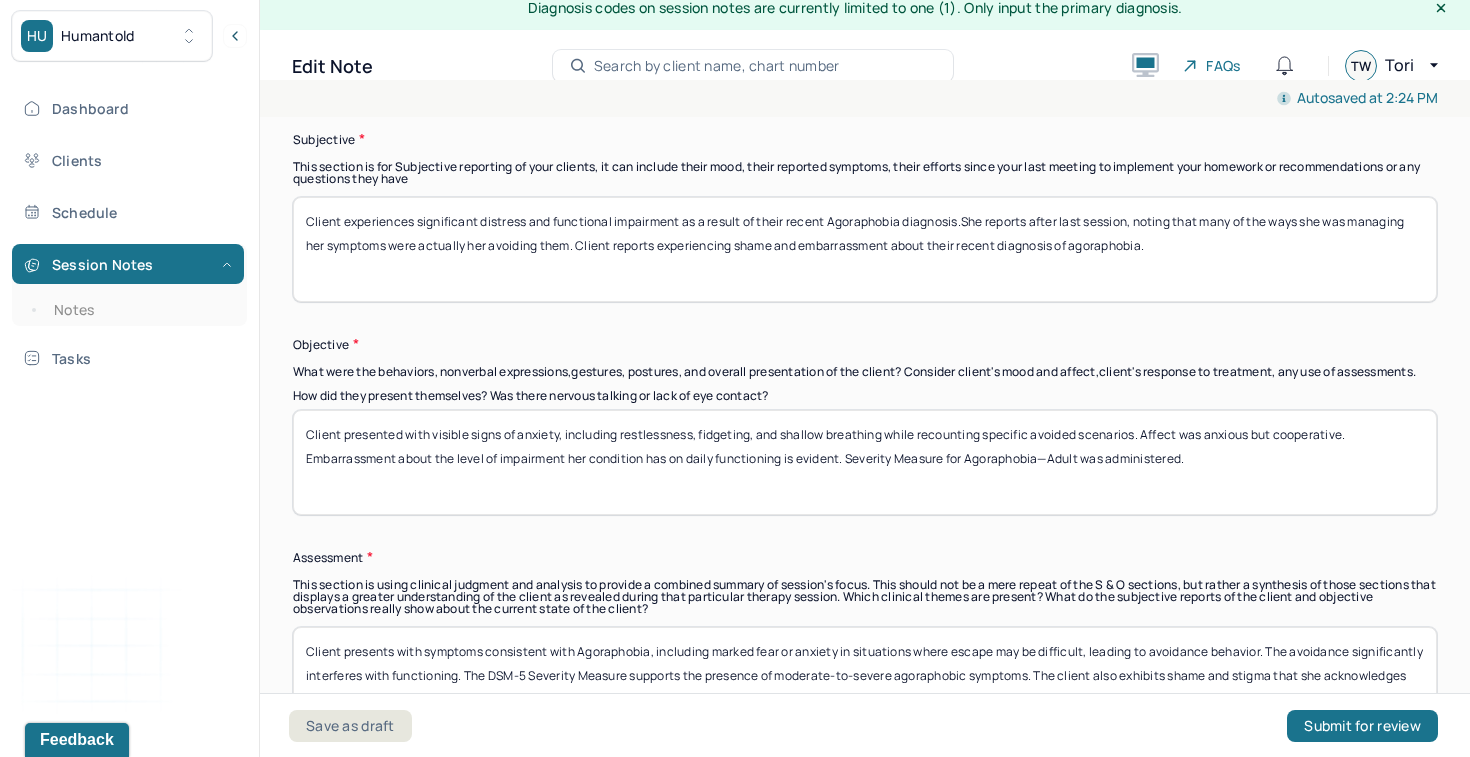 drag, startPoint x: 802, startPoint y: 243, endPoint x: 623, endPoint y: 252, distance: 179.22612 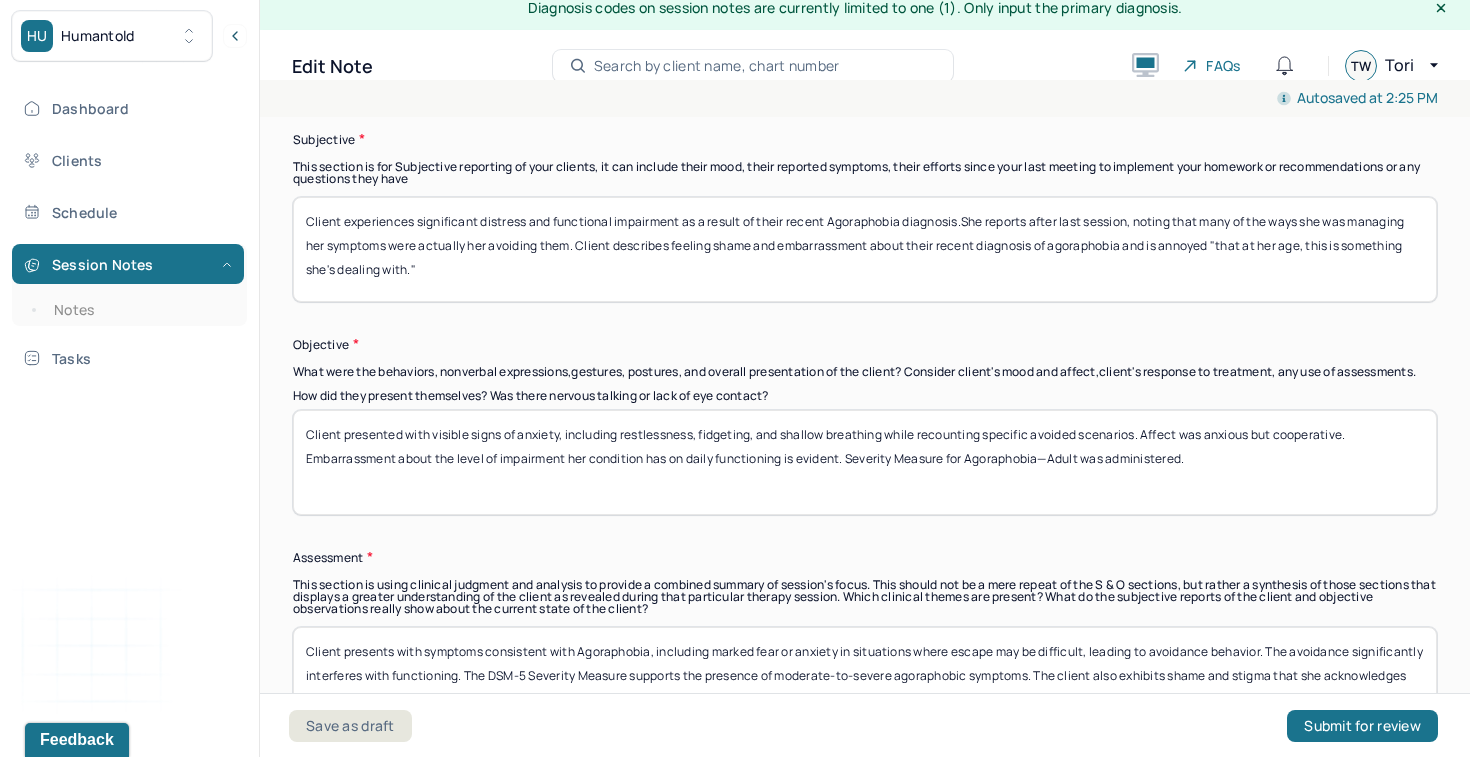 drag, startPoint x: 480, startPoint y: 258, endPoint x: 299, endPoint y: 212, distance: 186.75385 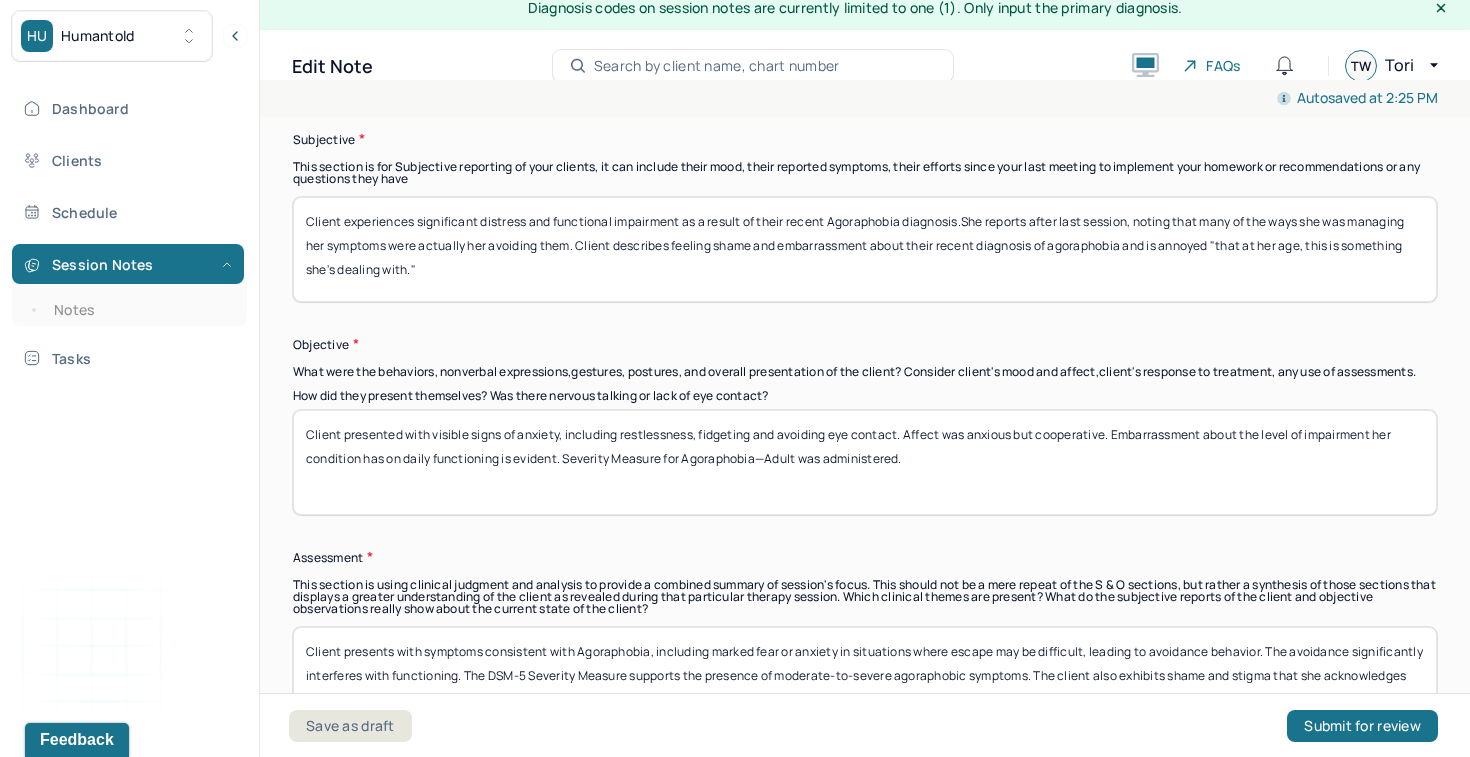 drag, startPoint x: 1108, startPoint y: 443, endPoint x: 1046, endPoint y: 444, distance: 62.008064 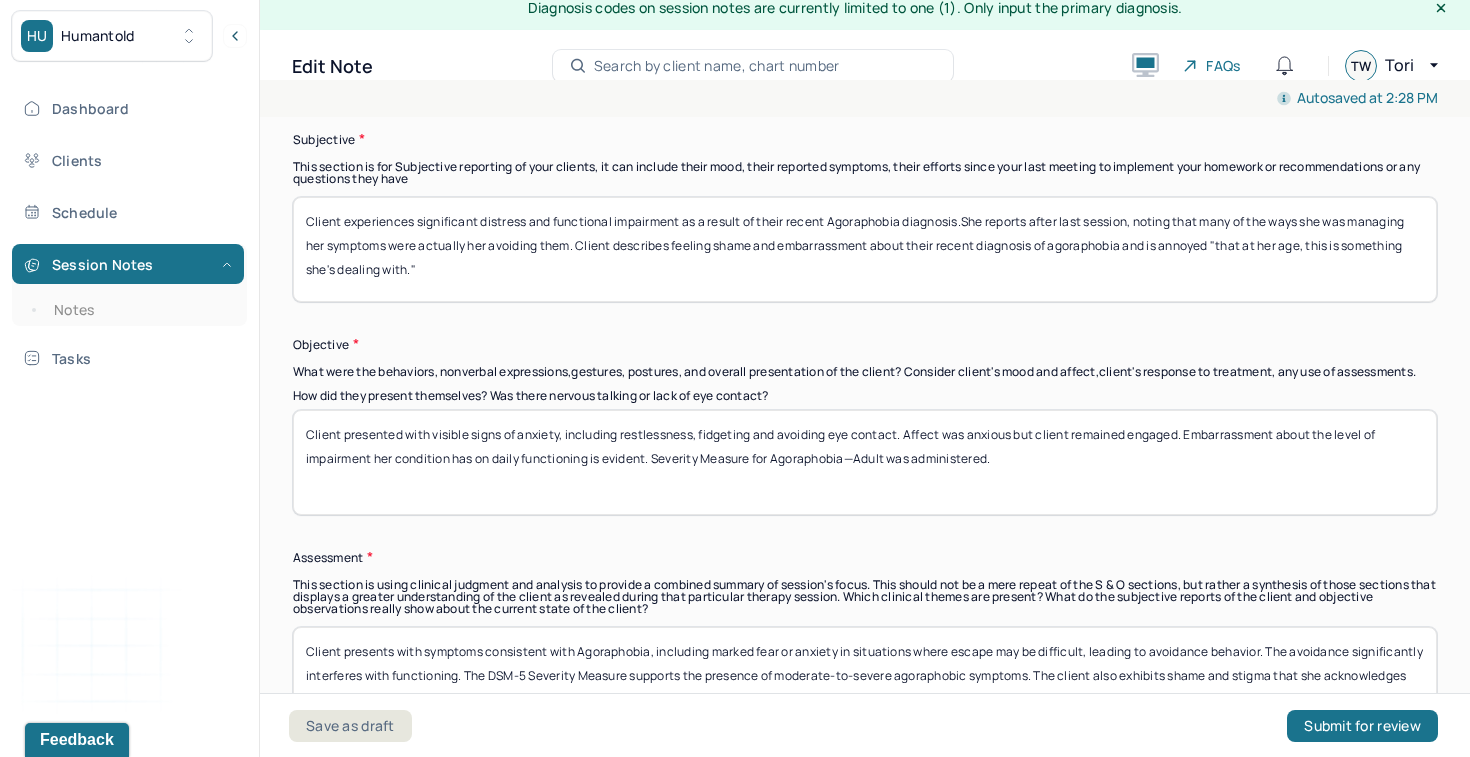drag, startPoint x: 649, startPoint y: 468, endPoint x: 1184, endPoint y: 431, distance: 536.2779 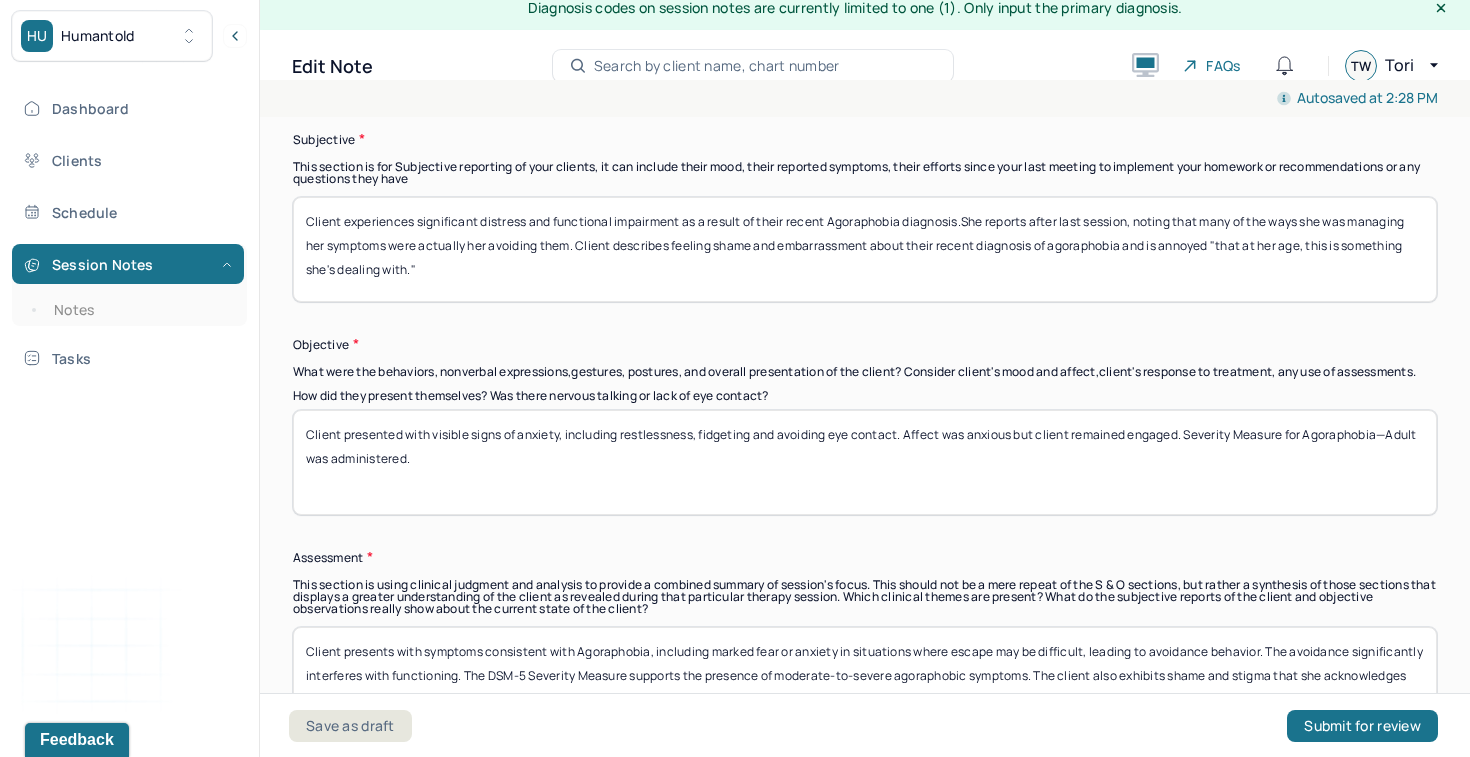 drag, startPoint x: 411, startPoint y: 473, endPoint x: 259, endPoint y: 424, distance: 159.70285 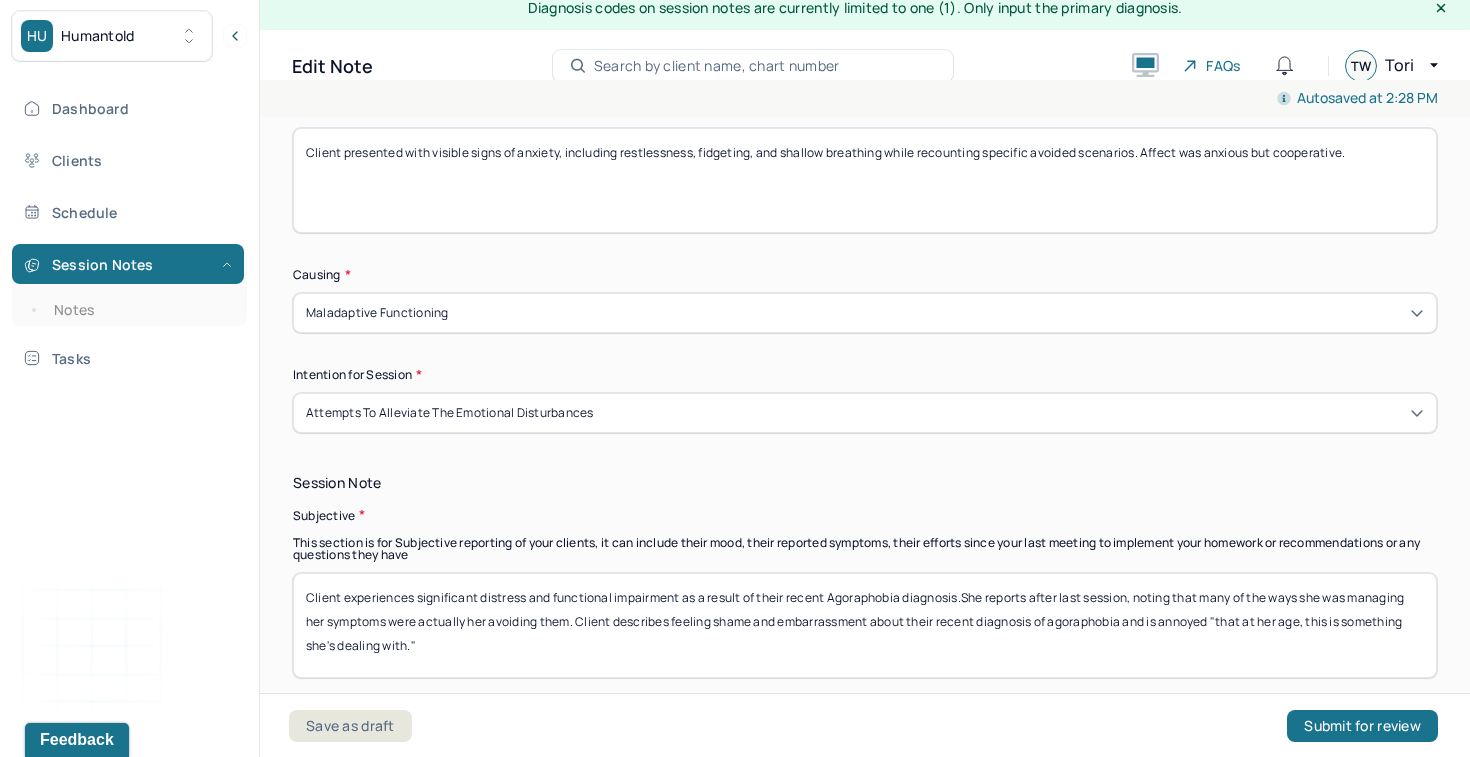 scroll, scrollTop: 1018, scrollLeft: 0, axis: vertical 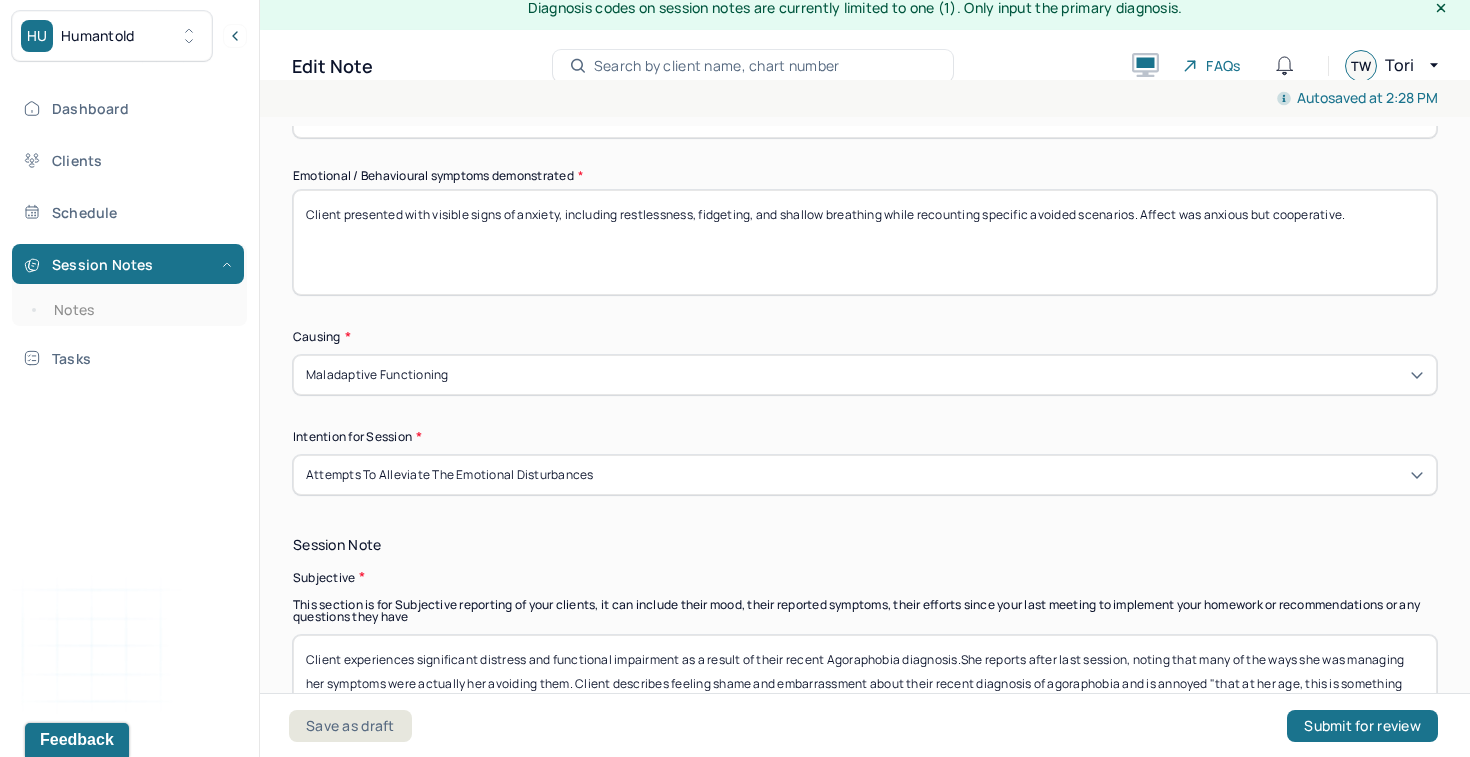 type on "Client presented as visibly frustrated and at times tearful during session. Affect was congruent with stated emotions. She demonstrated insight into the patterns of avoidance previously used and appeared engaged and reflective during the discussion." 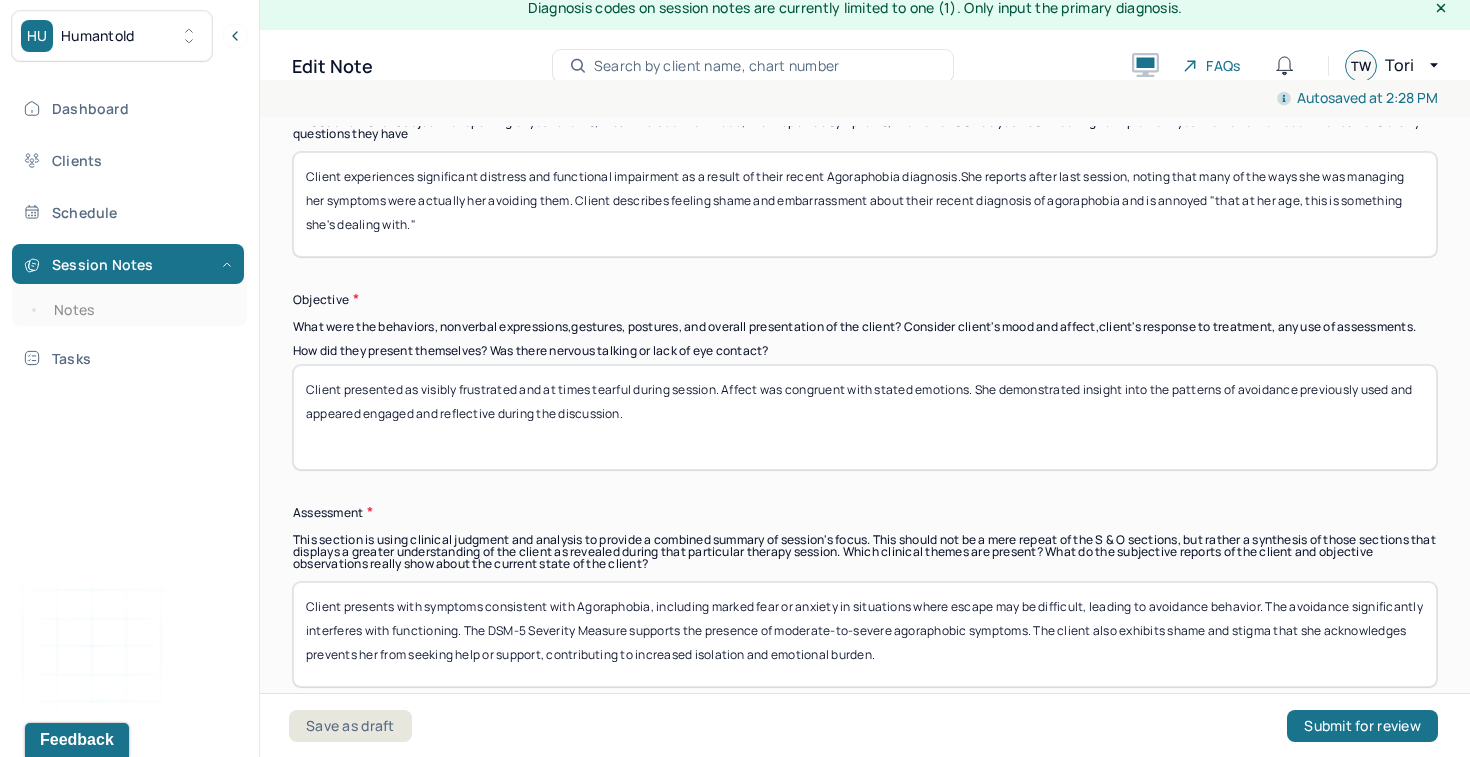 scroll, scrollTop: 1607, scrollLeft: 0, axis: vertical 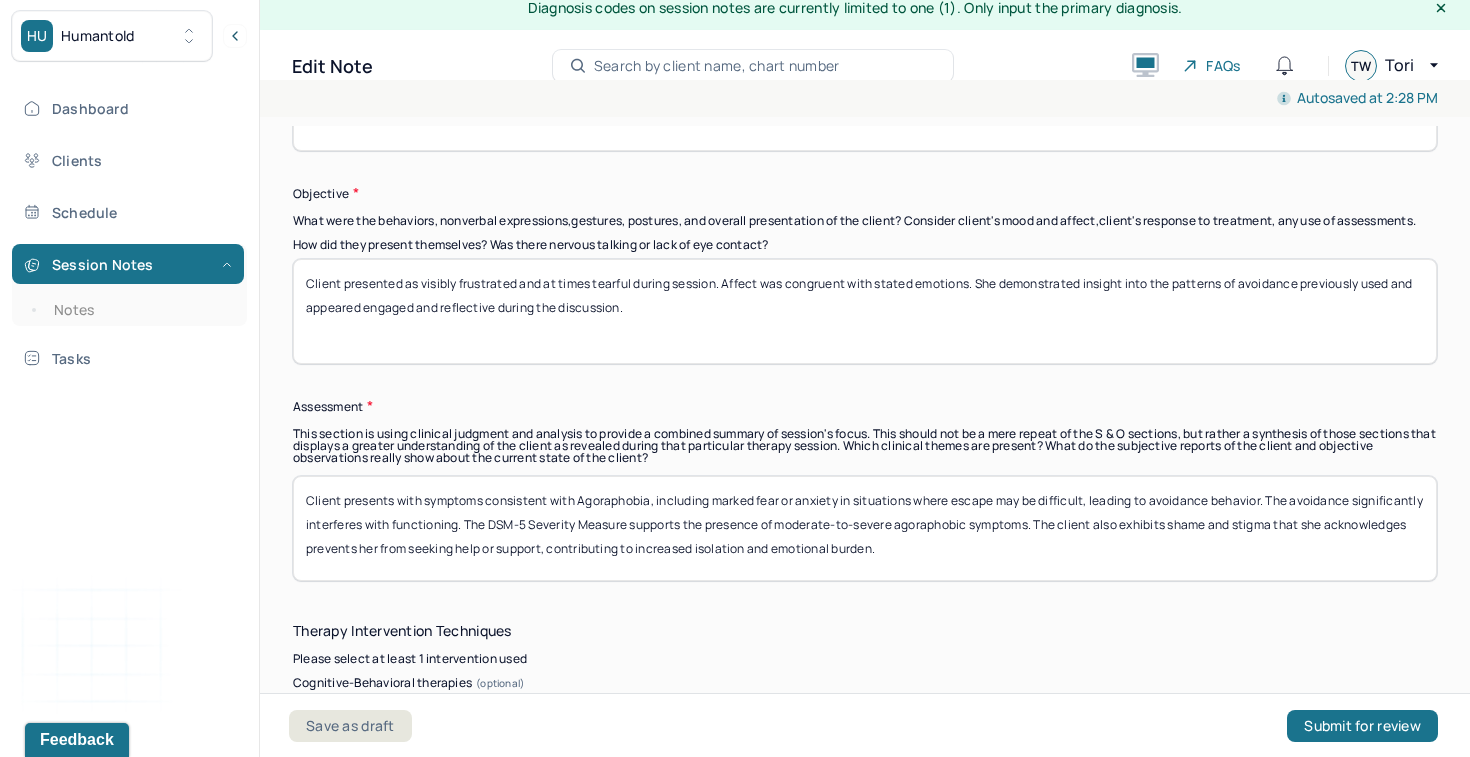 type on "Client presented as visibly frustrated and at times tearful during session. Affect was congruent with stated emotions. She demonstrated insight into the patterns of avoidance previously used and appeared engaged and reflective during the discussion." 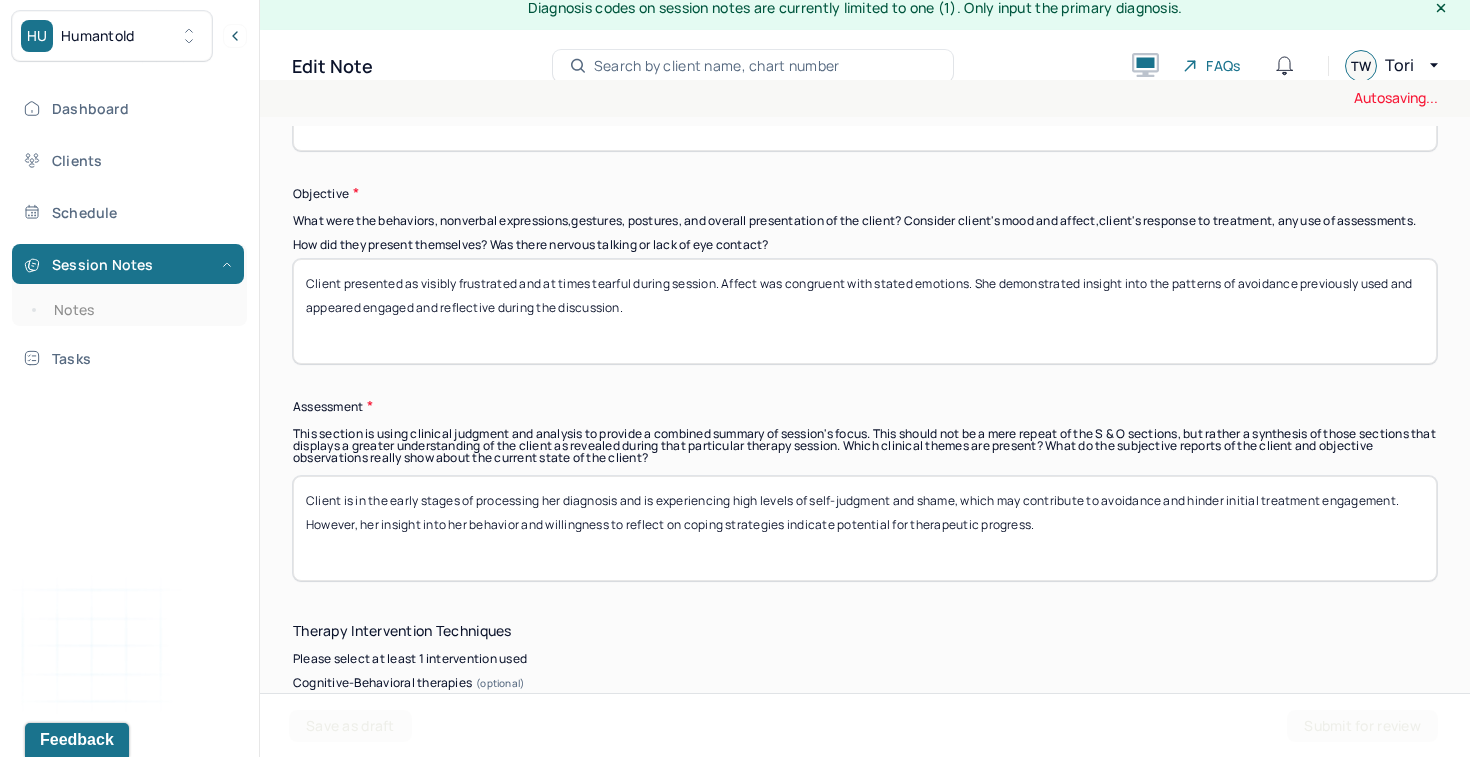 type on "Client is in the early stages of processing her diagnosis and is experiencing high levels of self-judgment and shame, which may contribute to avoidance and hinder initial treatment engagement. However, her insight into her behavior and willingness to reflect on coping strategies indicate potential for therapeutic progress." 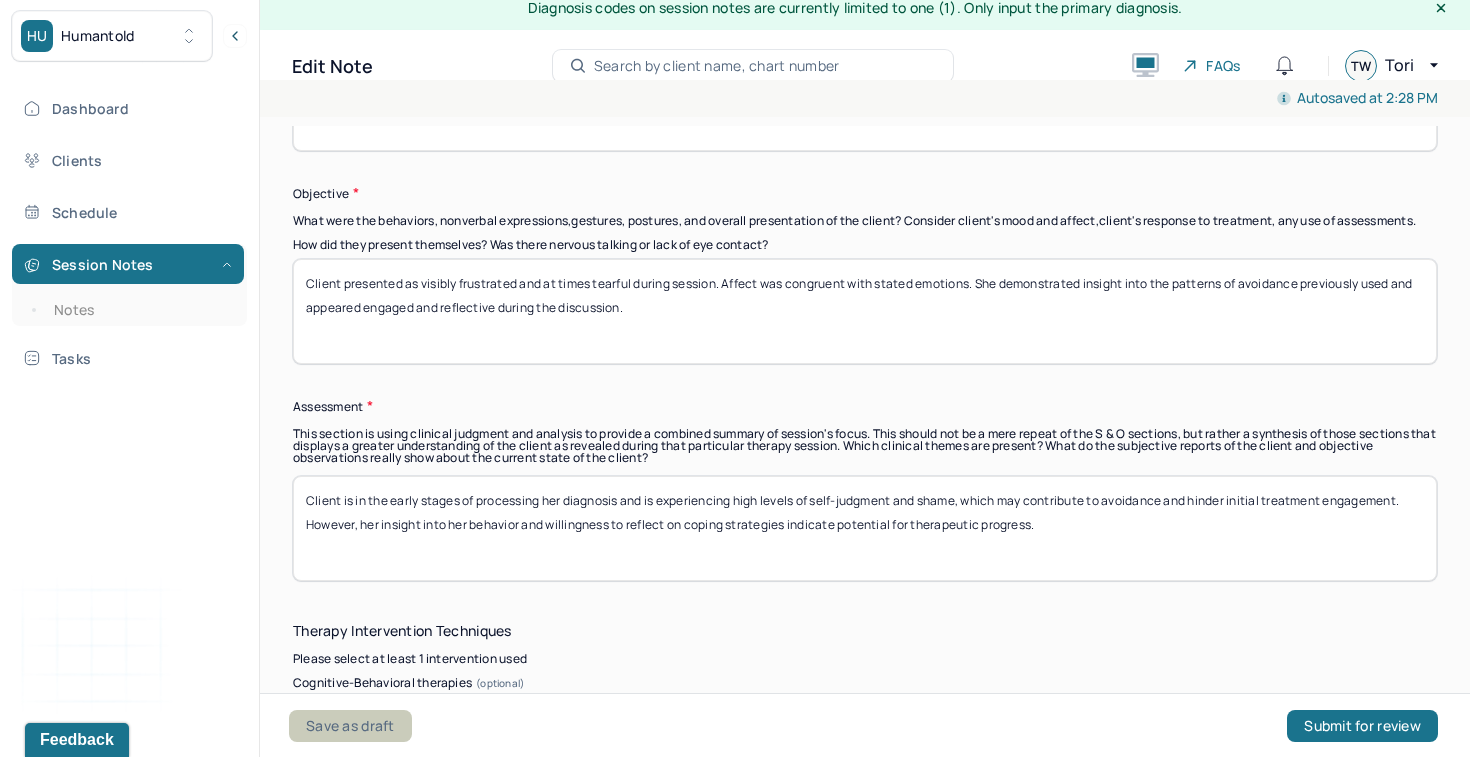 click on "Save as draft" at bounding box center (350, 726) 